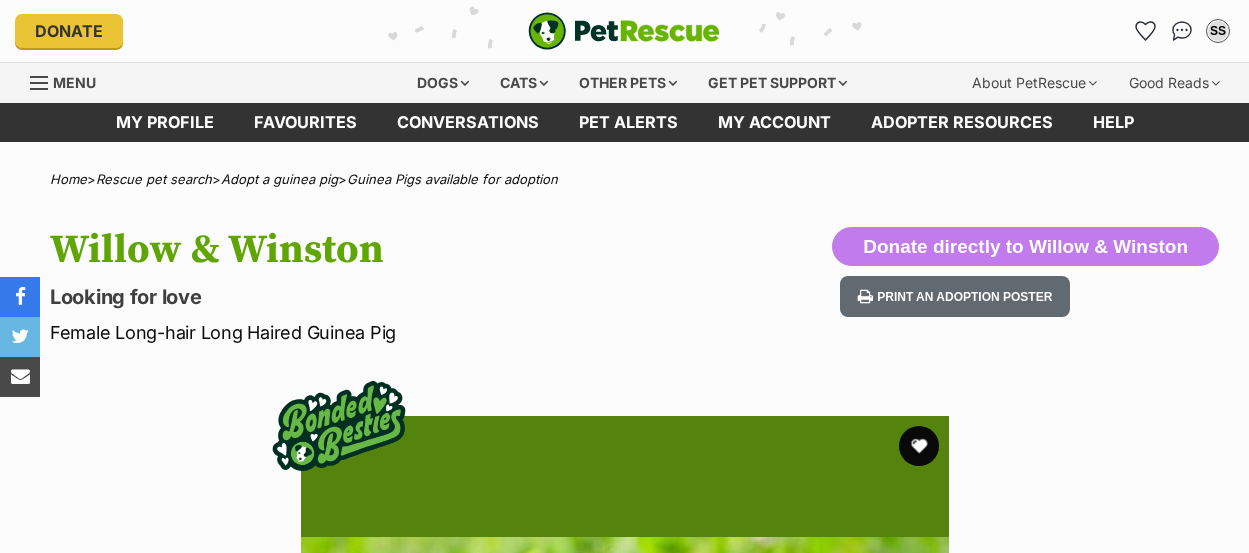 click at bounding box center (625, 740) 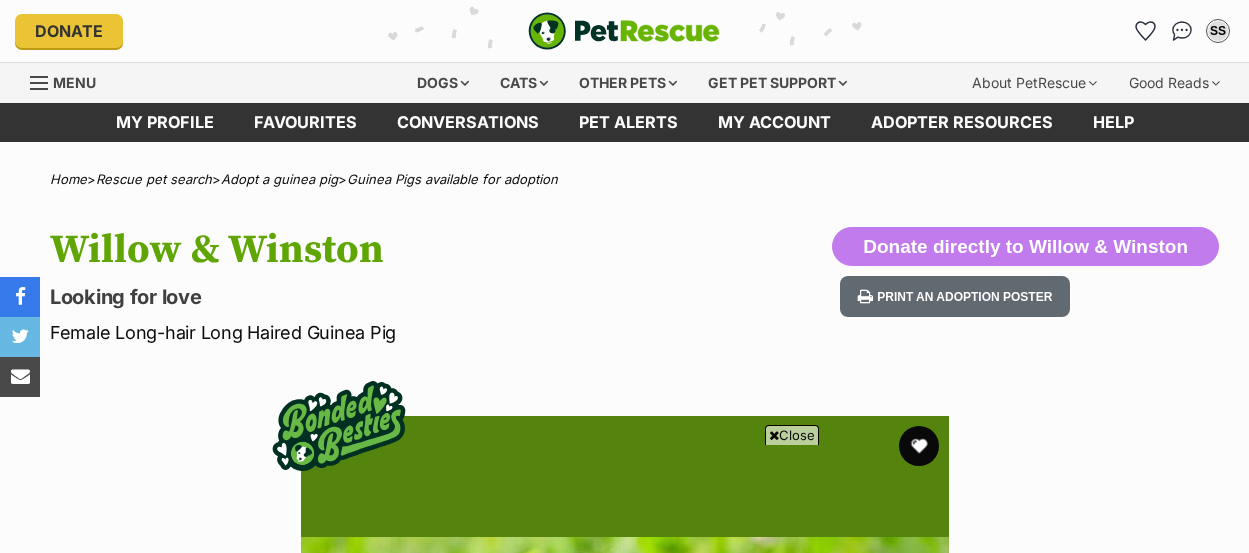 scroll, scrollTop: 484, scrollLeft: 0, axis: vertical 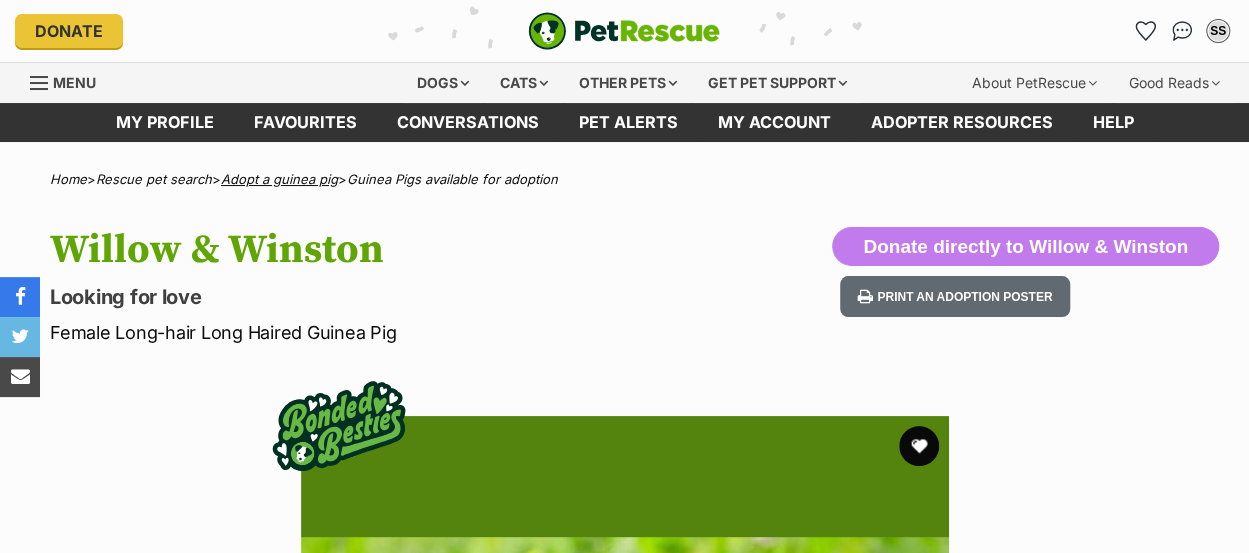 click on "Adopt a guinea pig" at bounding box center [279, 179] 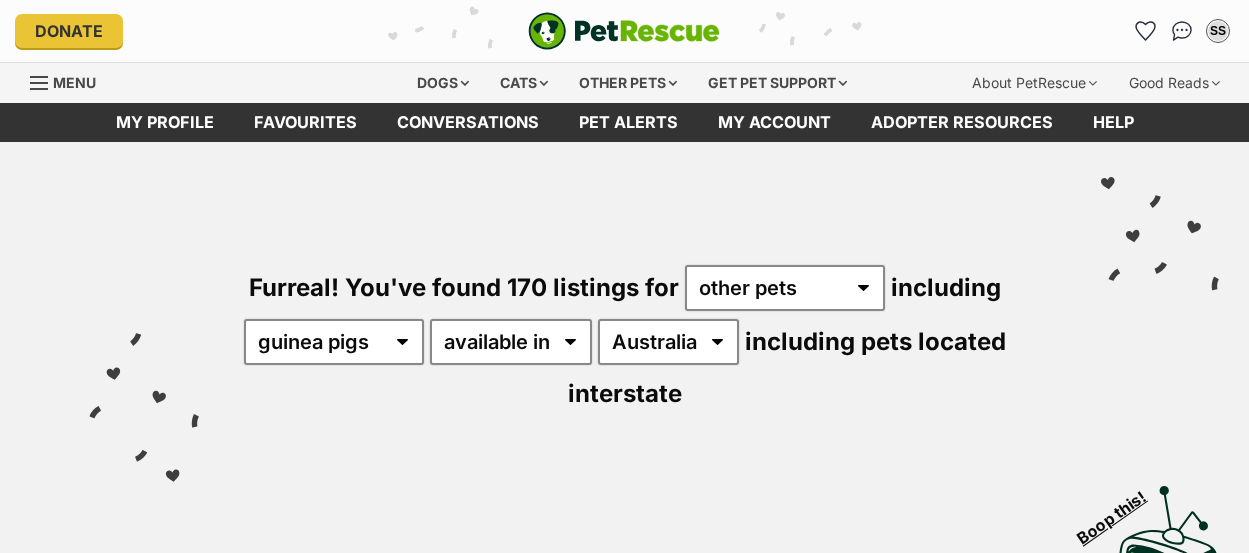 scroll, scrollTop: 0, scrollLeft: 0, axis: both 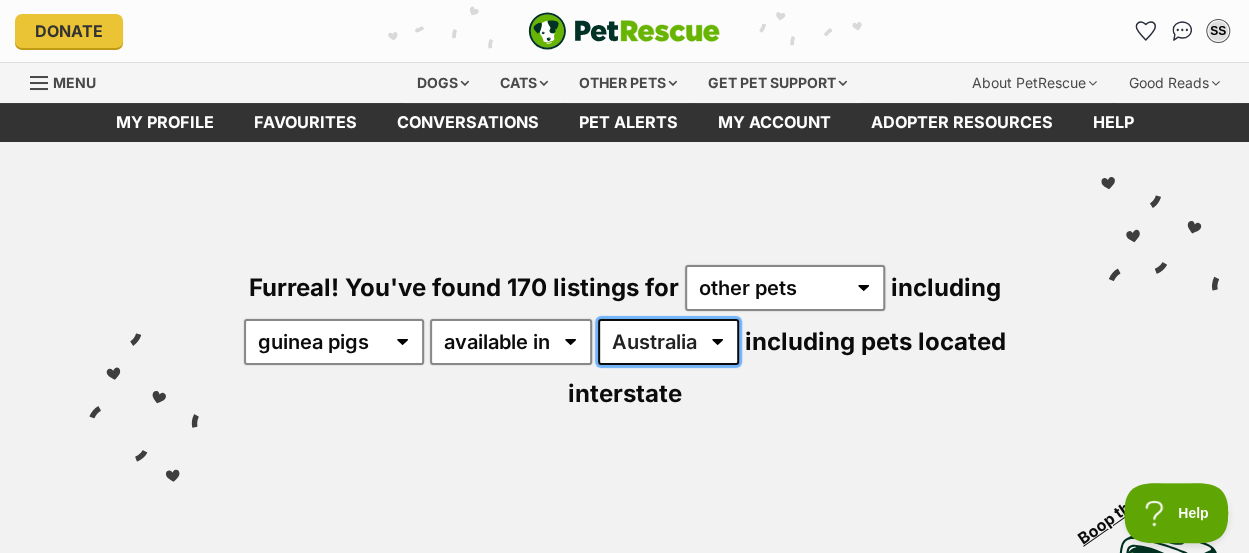 click on "Australia
ACT
NSW
QLD
TAS
VIC
WA" at bounding box center (668, 342) 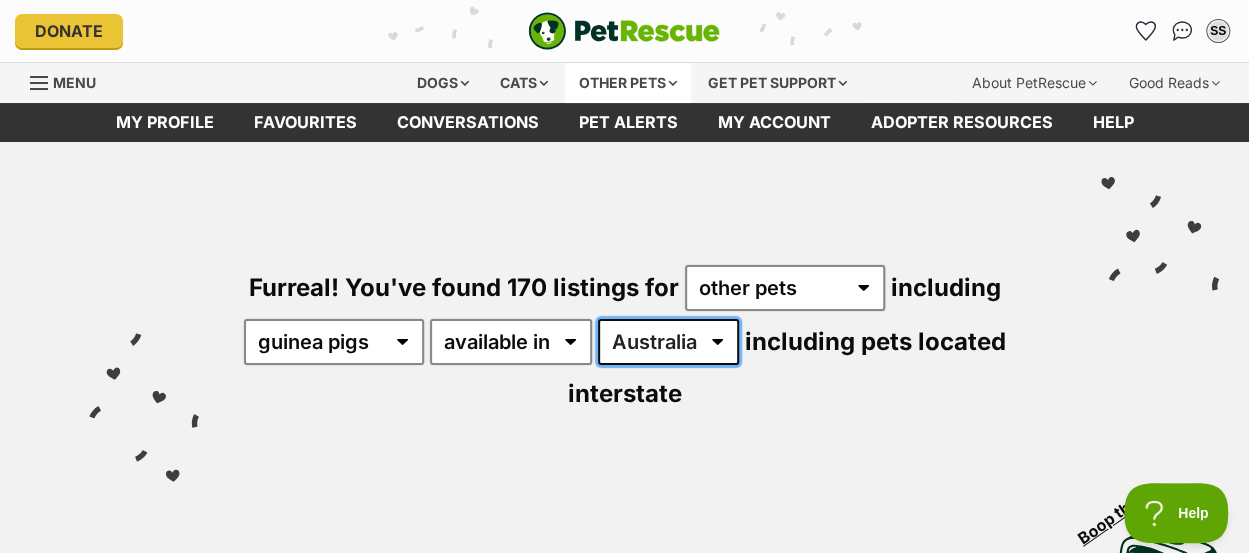 select on "QLD" 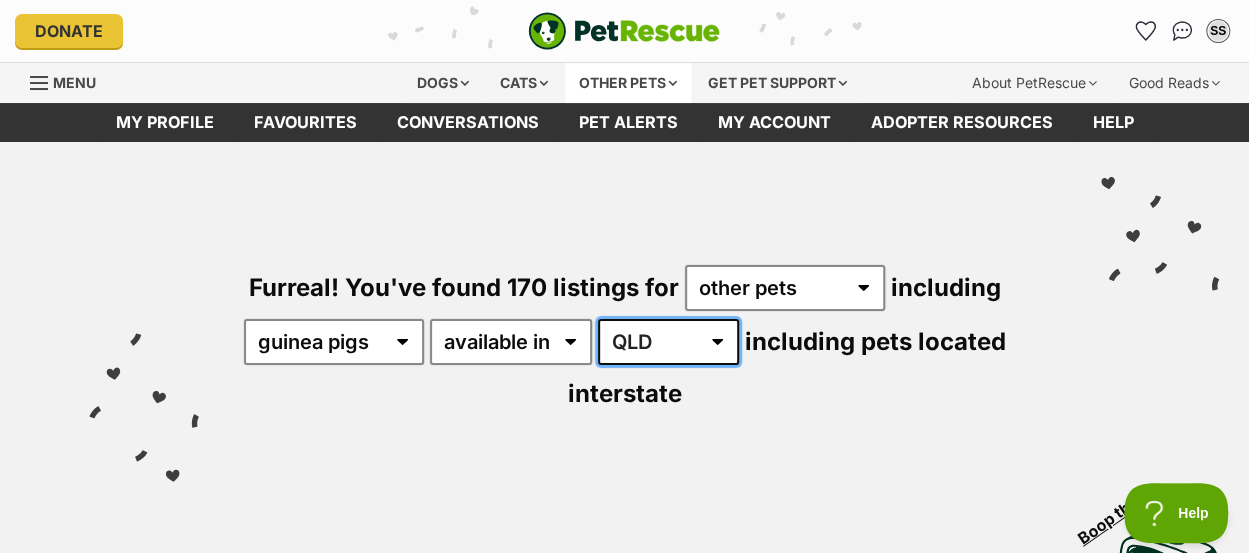 click on "Australia
ACT
NSW
QLD
TAS
VIC
WA" at bounding box center [668, 342] 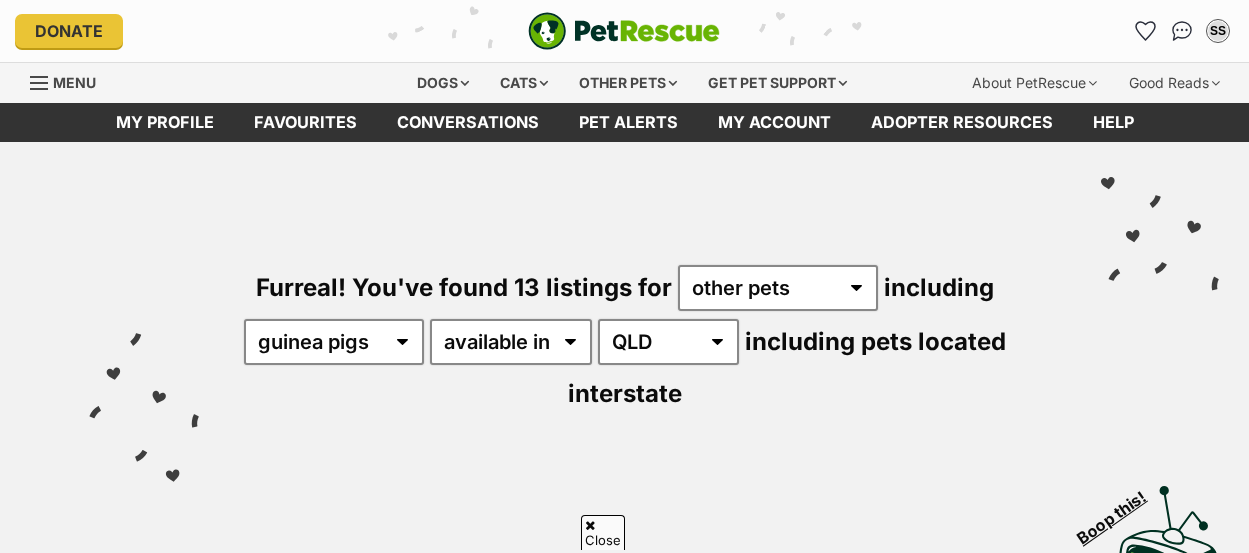 scroll, scrollTop: 413, scrollLeft: 0, axis: vertical 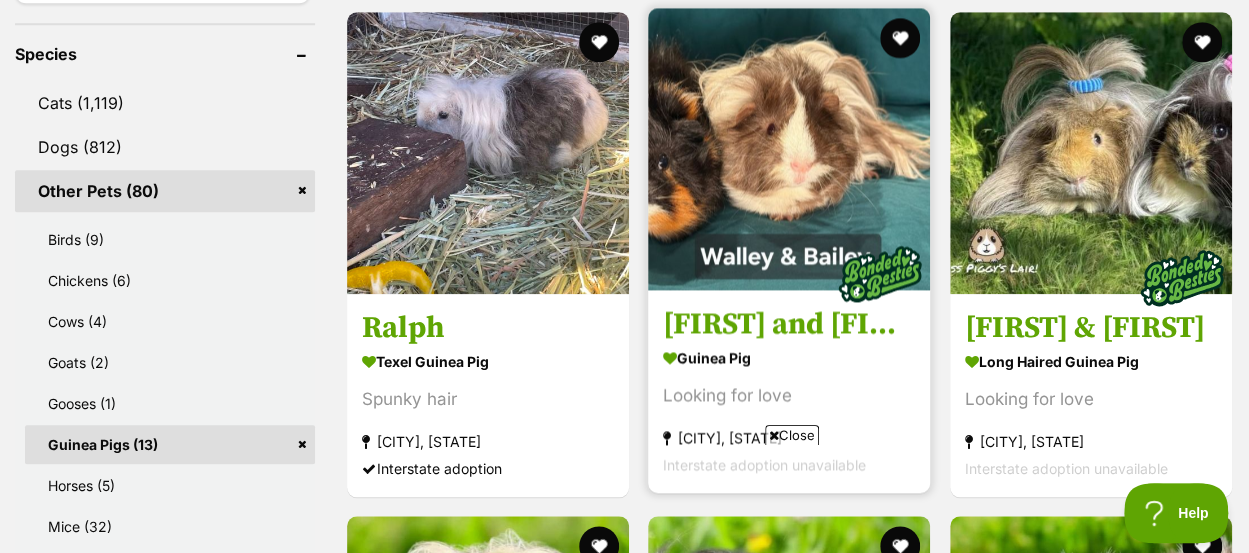 click at bounding box center (789, 149) 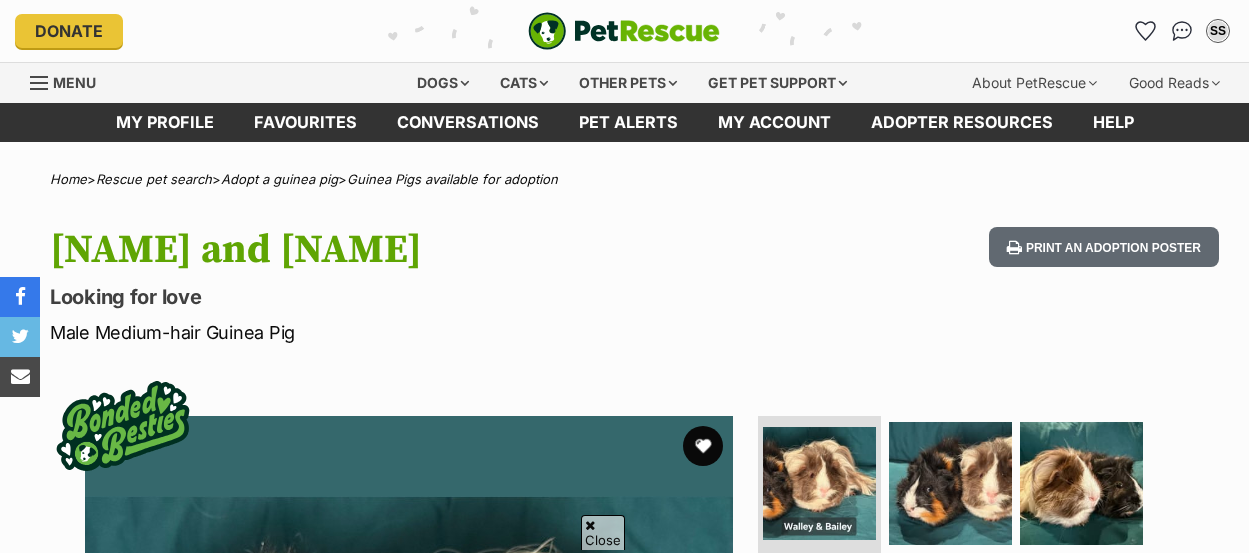 scroll, scrollTop: 514, scrollLeft: 0, axis: vertical 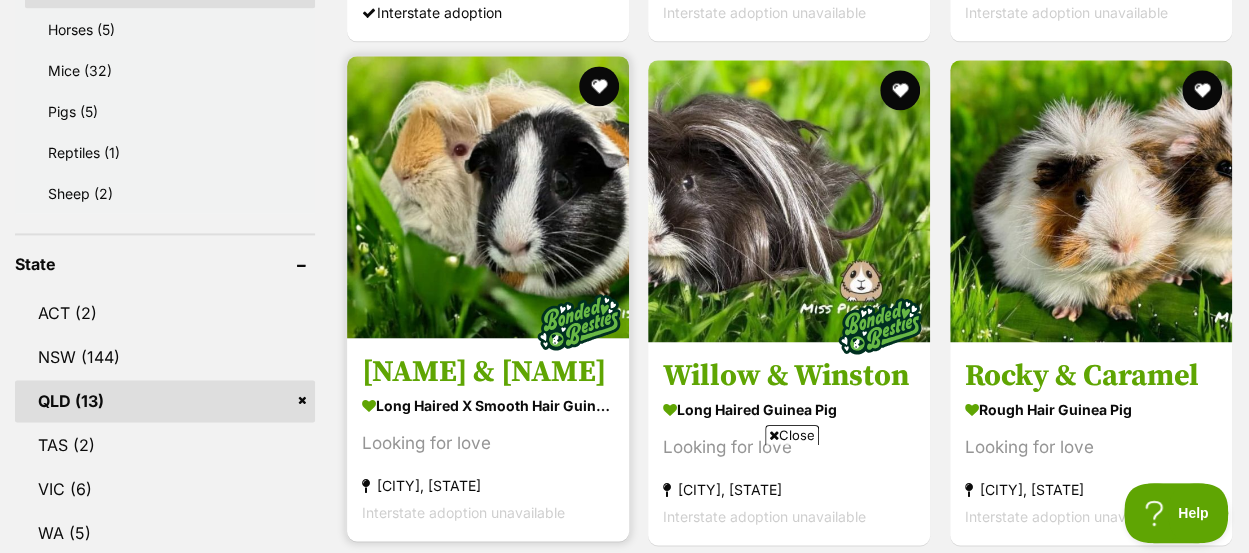 click on "Tommy & Spinkles
Long Haired x Smooth Hair Guinea Pig
Looking for love
Eudlo, QLD
Interstate adoption unavailable" at bounding box center (488, 439) 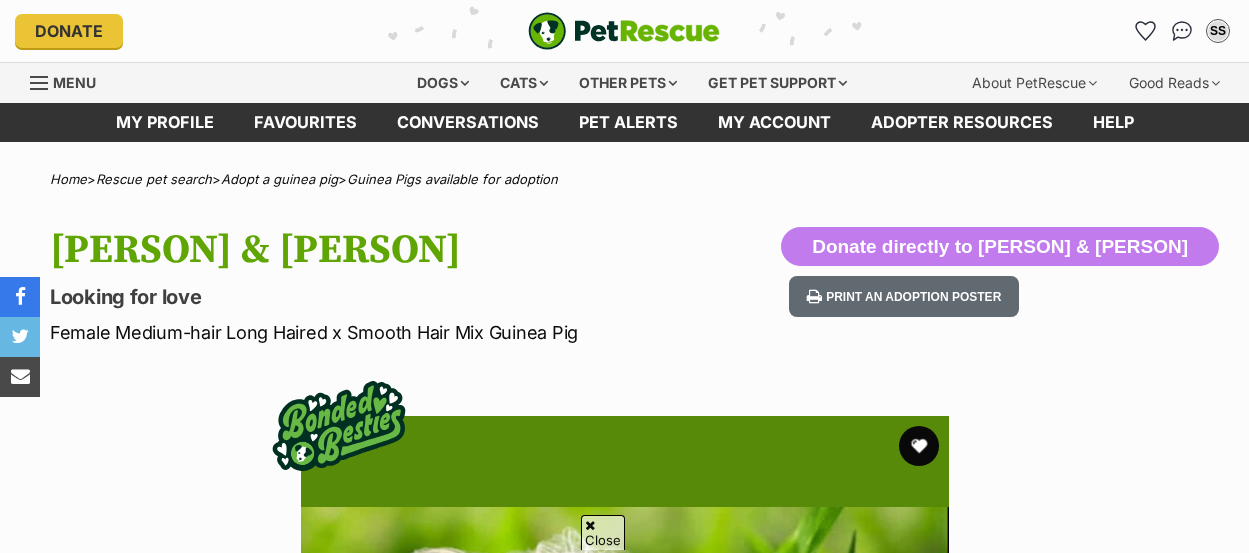 scroll, scrollTop: 500, scrollLeft: 0, axis: vertical 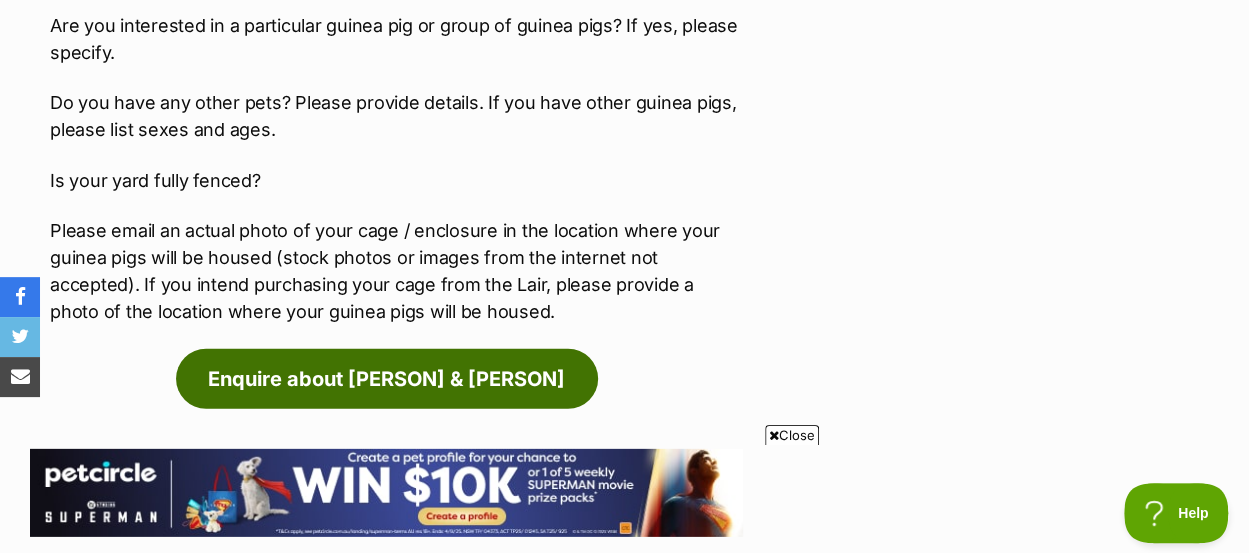 click on "Enquire about [PERSON] & [PERSON]" at bounding box center [387, 379] 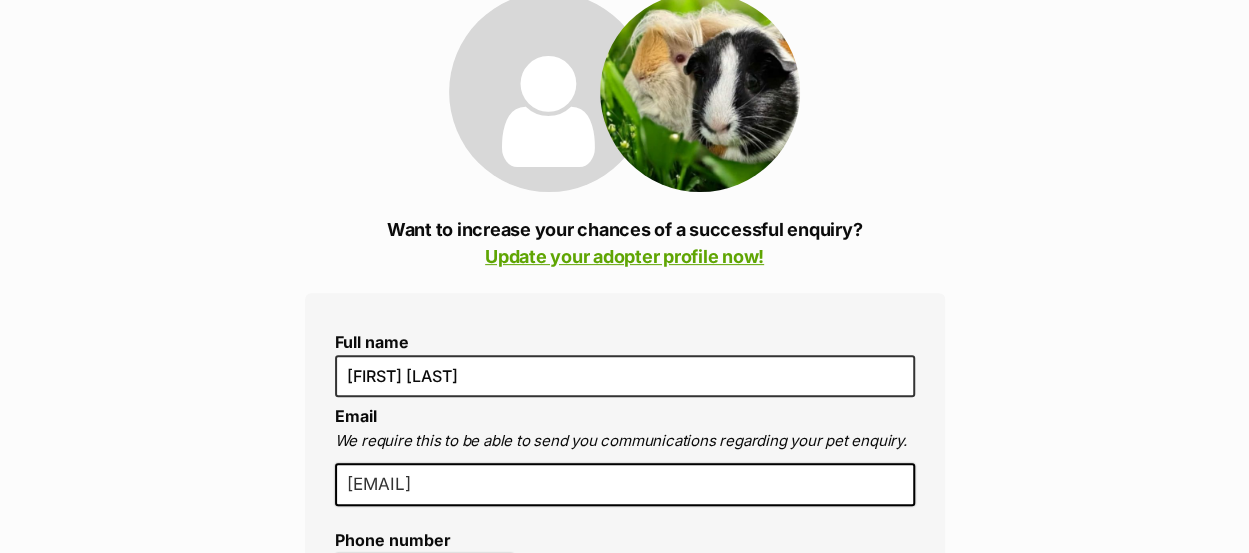 scroll, scrollTop: 0, scrollLeft: 0, axis: both 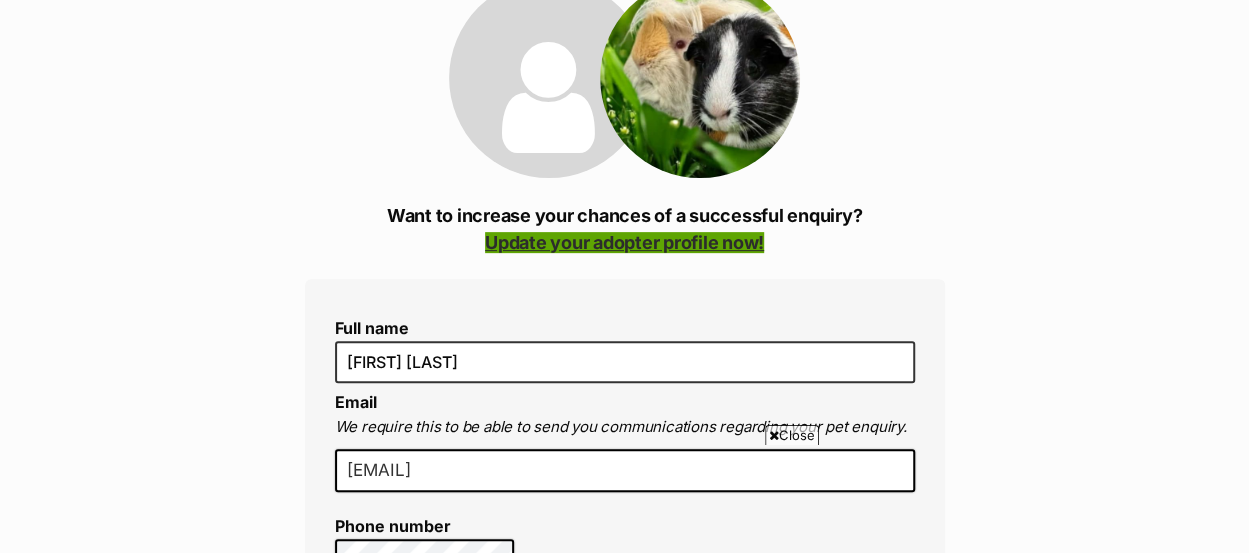 click on "Update your adopter profile now!" at bounding box center [624, 242] 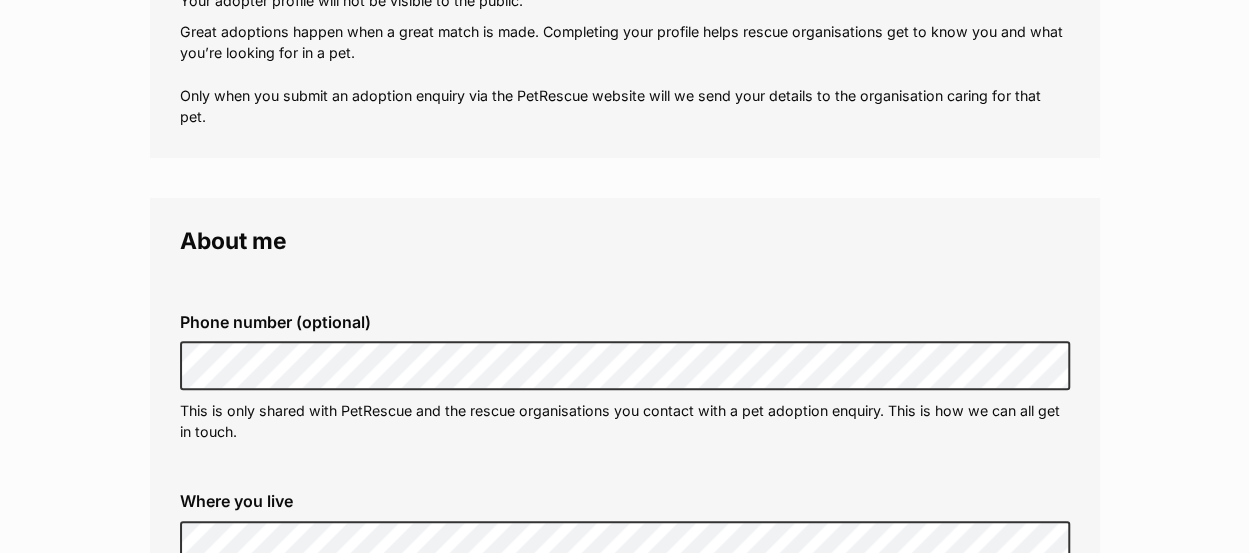 scroll, scrollTop: 0, scrollLeft: 0, axis: both 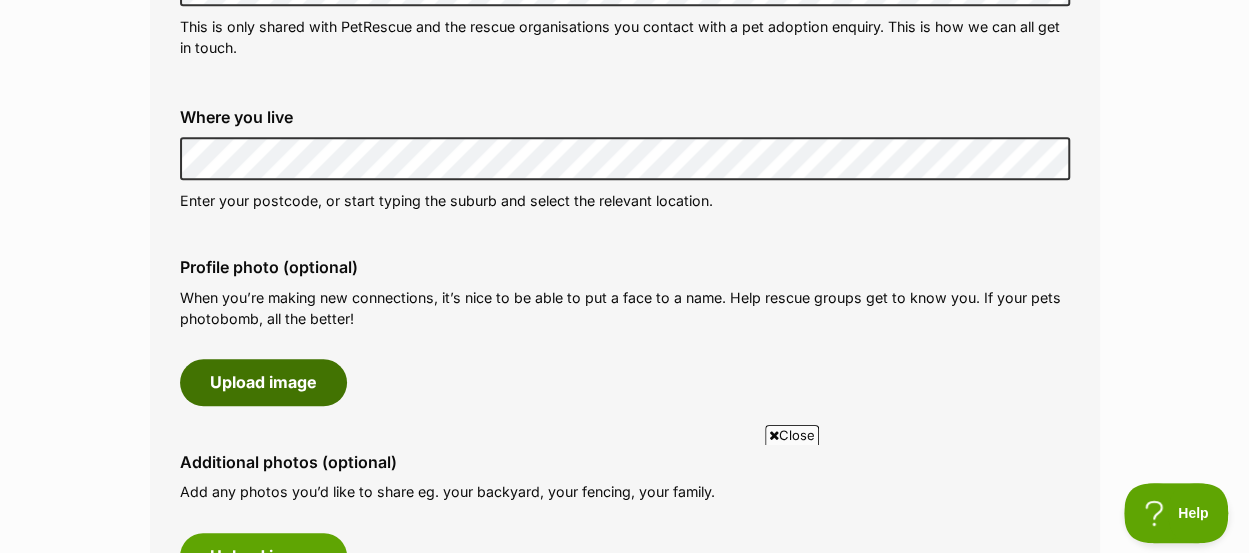 click on "Upload image" at bounding box center [263, 382] 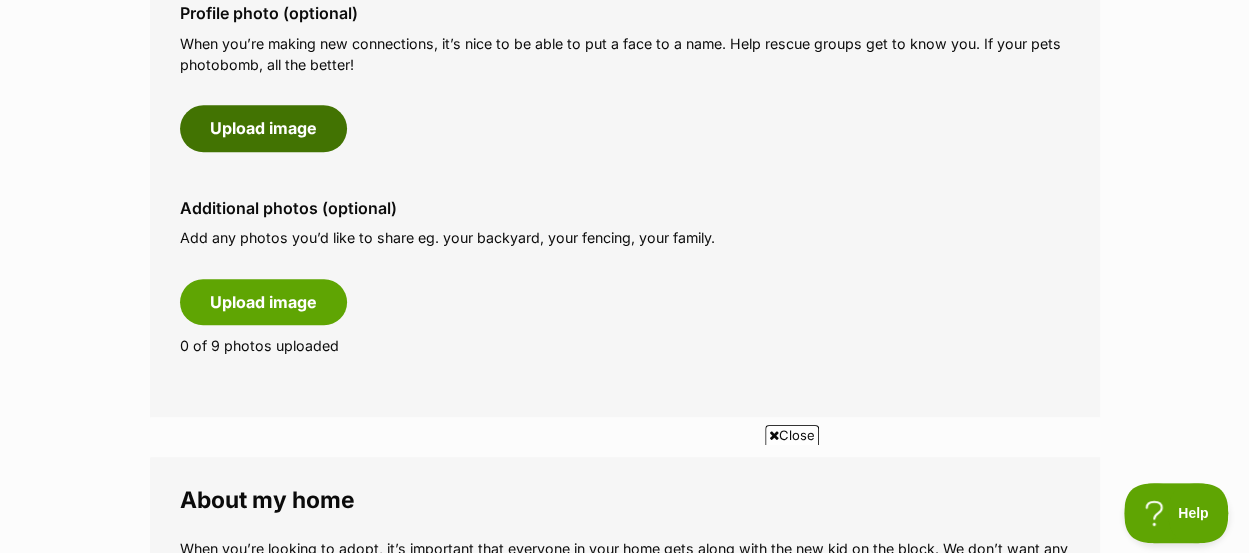 scroll, scrollTop: 1016, scrollLeft: 0, axis: vertical 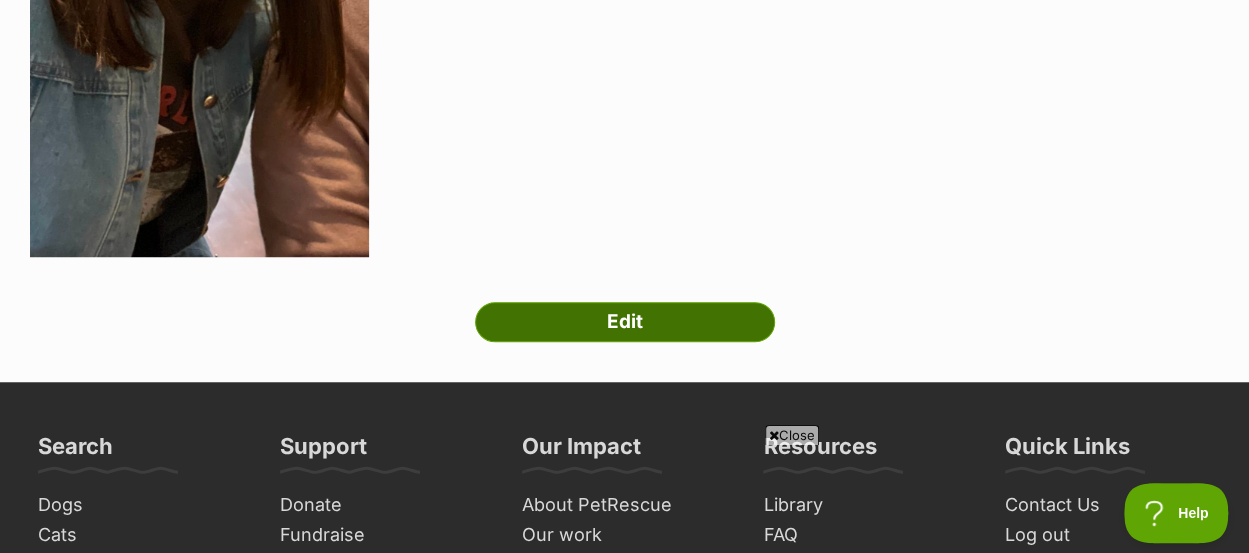 click on "Edit" at bounding box center [625, 322] 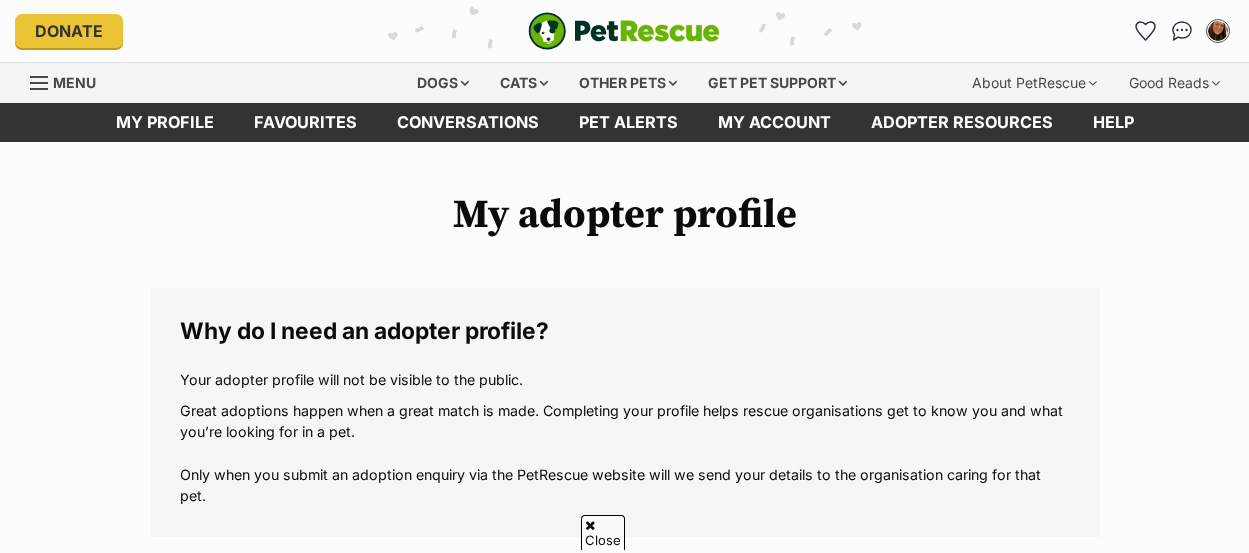 scroll, scrollTop: 537, scrollLeft: 0, axis: vertical 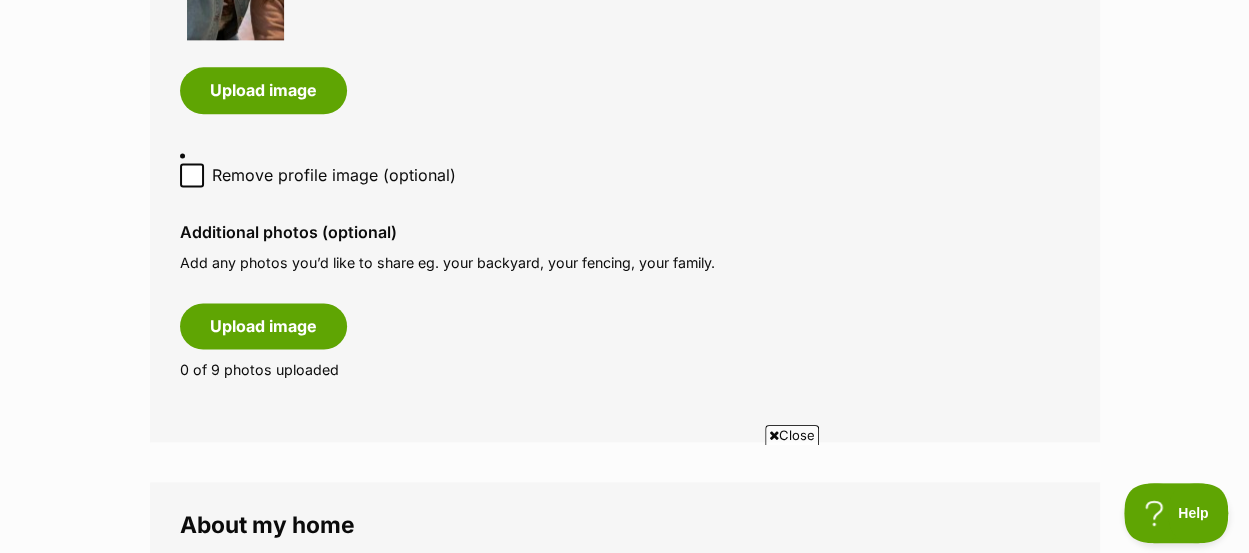 click on "0 of 9 photos uploaded" at bounding box center [625, 369] 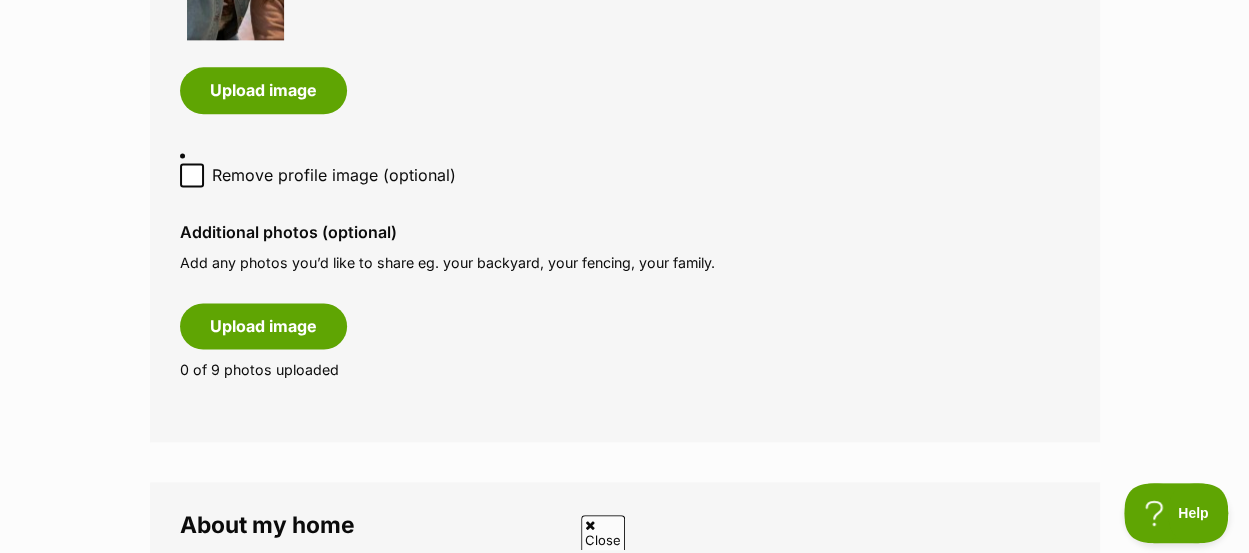 scroll, scrollTop: 0, scrollLeft: 0, axis: both 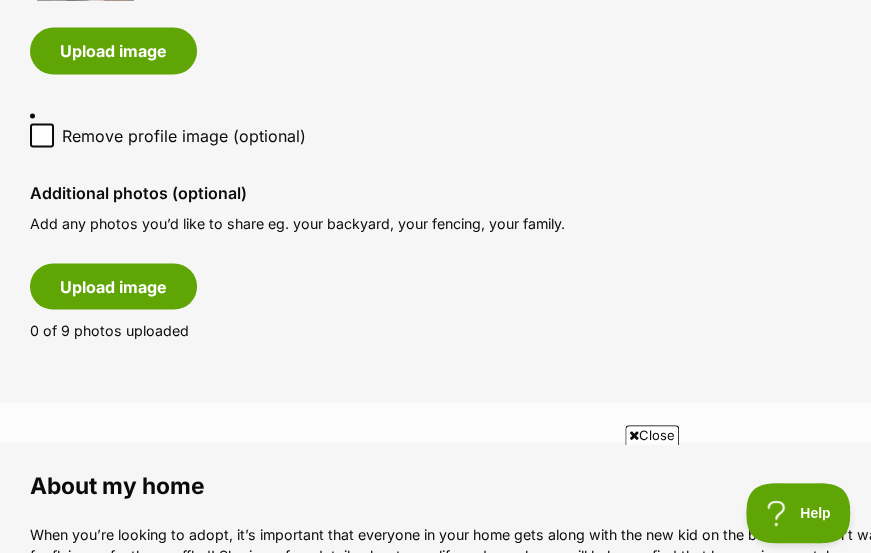 click on "0 of 9 photos uploaded" at bounding box center (475, 329) 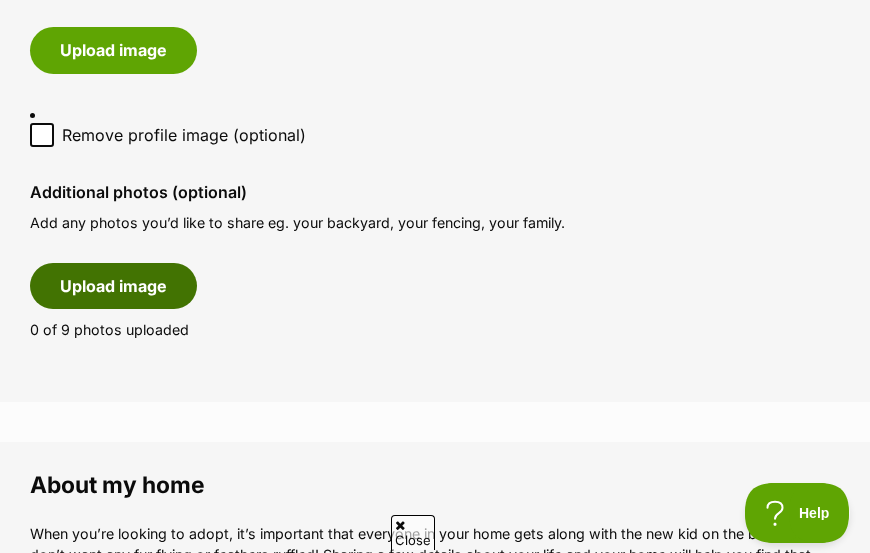 click on "Upload image" at bounding box center (113, 286) 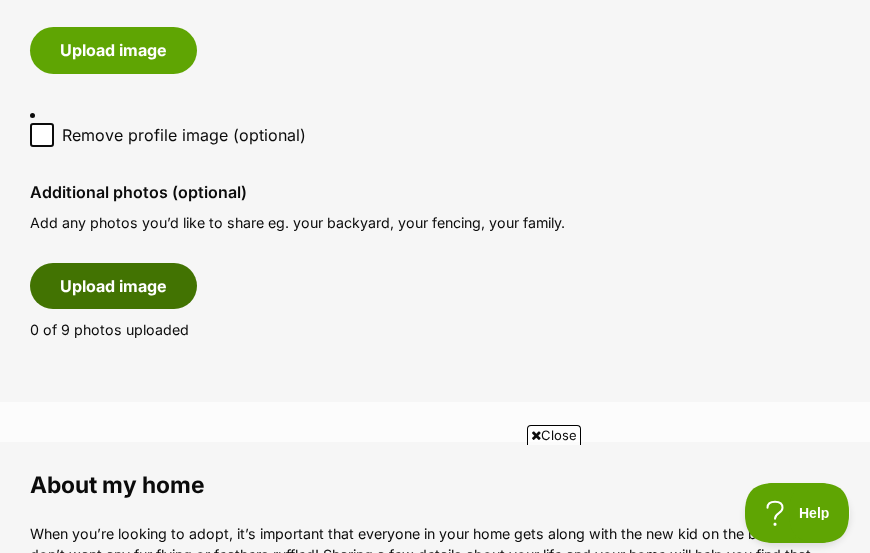 click on "Upload image" at bounding box center [113, 286] 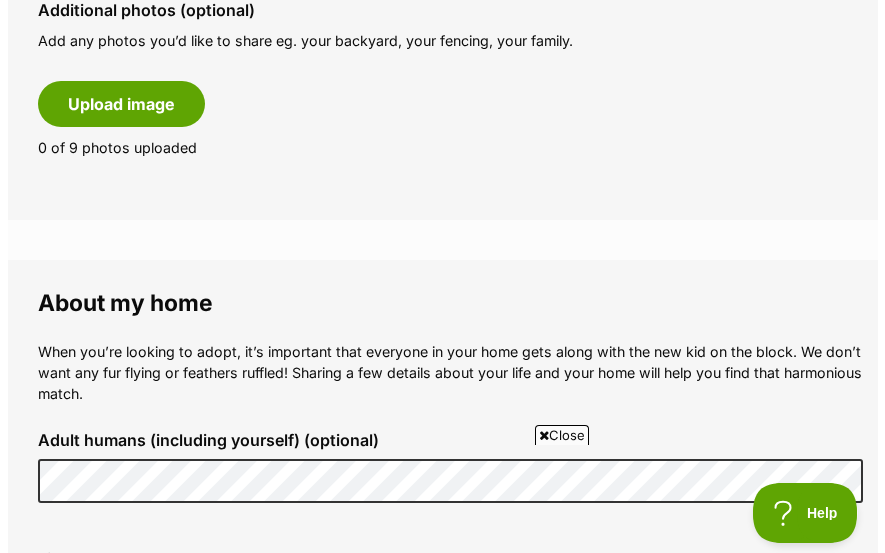 scroll, scrollTop: 1444, scrollLeft: 0, axis: vertical 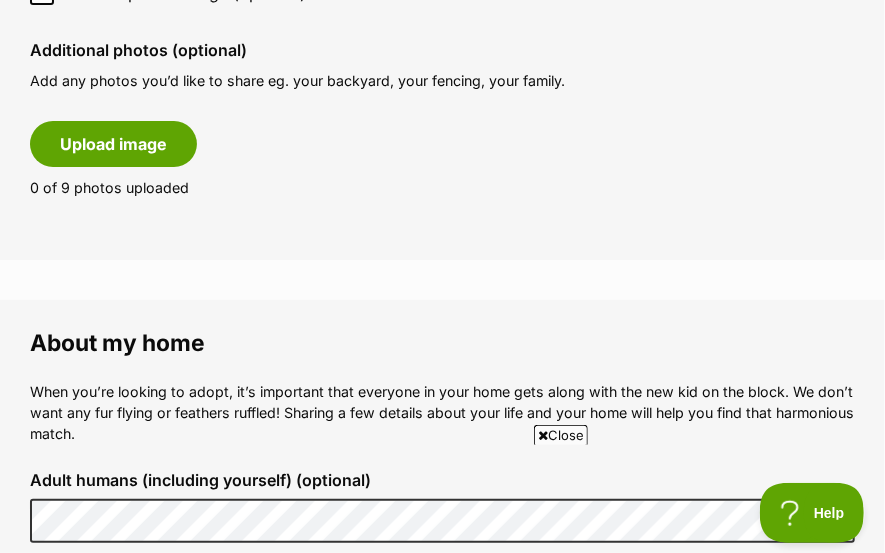 click on "Close" at bounding box center (561, 435) 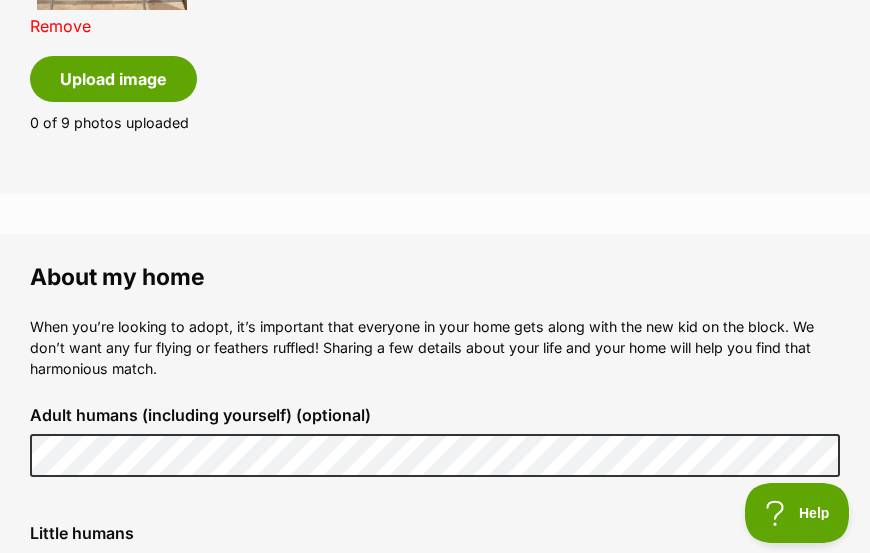 scroll, scrollTop: 1964, scrollLeft: 0, axis: vertical 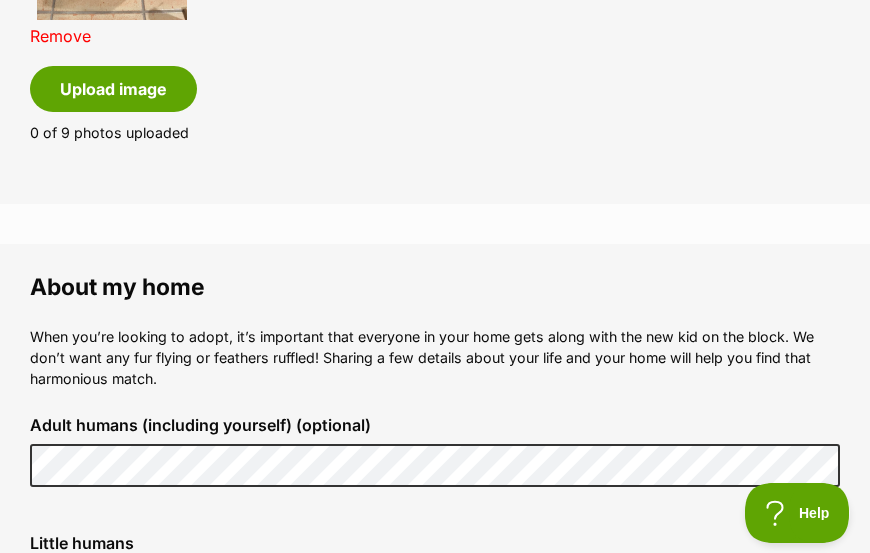 click on "Adult humans (including yourself) (optional)" at bounding box center (435, 425) 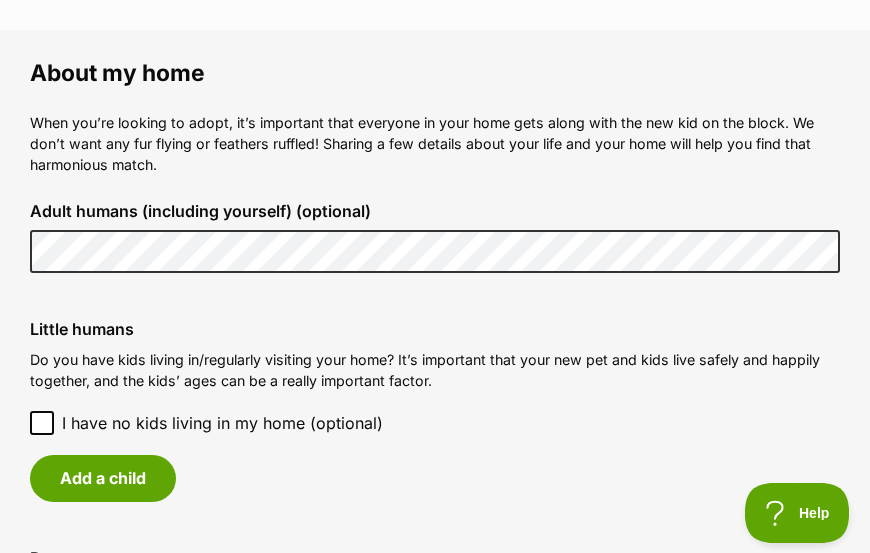 scroll, scrollTop: 2211, scrollLeft: 0, axis: vertical 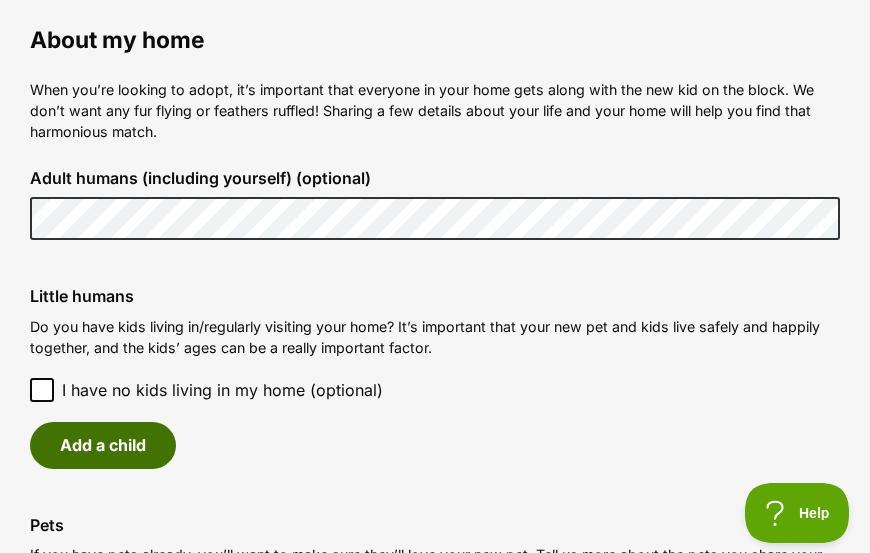 click on "Add a child" at bounding box center [103, 445] 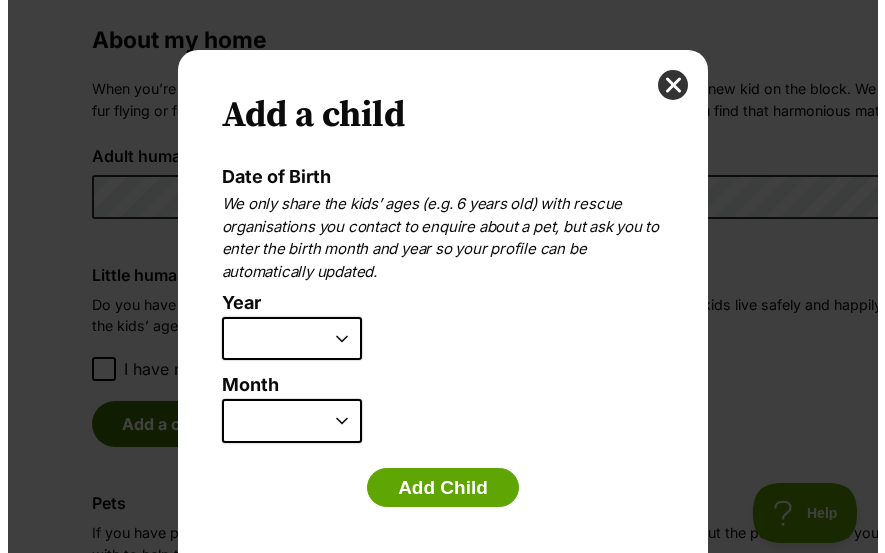 scroll, scrollTop: 0, scrollLeft: 0, axis: both 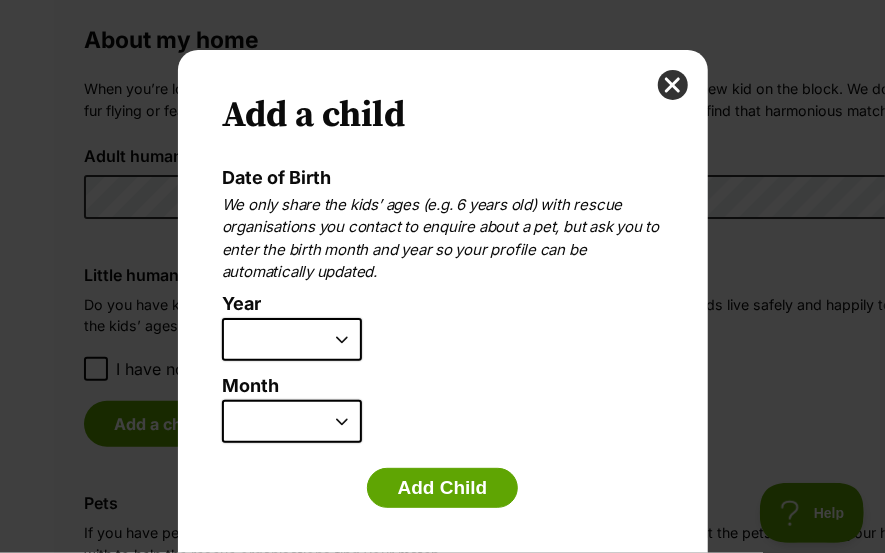 click on "2025
2024
2023
2022
2021
2020
2019
2018
2017
2016
2015
2014
2013
2012
2011
2010
2009
2008
2007" at bounding box center [292, 340] 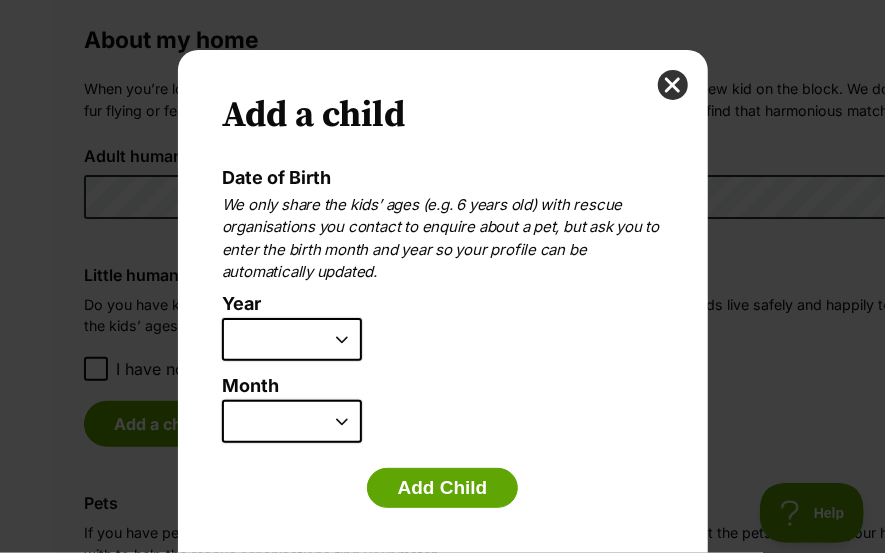 select on "2015" 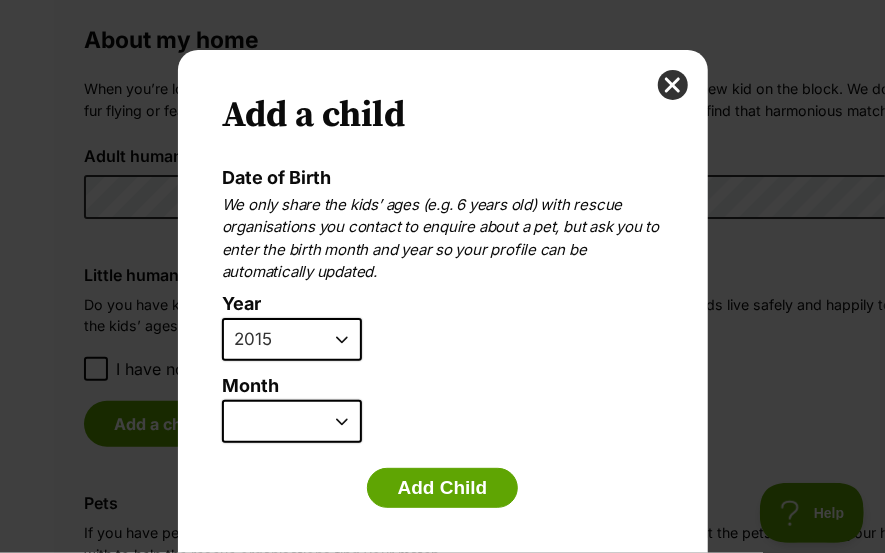 click on "2025
2024
2023
2022
2021
2020
2019
2018
2017
2016
2015
2014
2013
2012
2011
2010
2009
2008
2007" at bounding box center [292, 340] 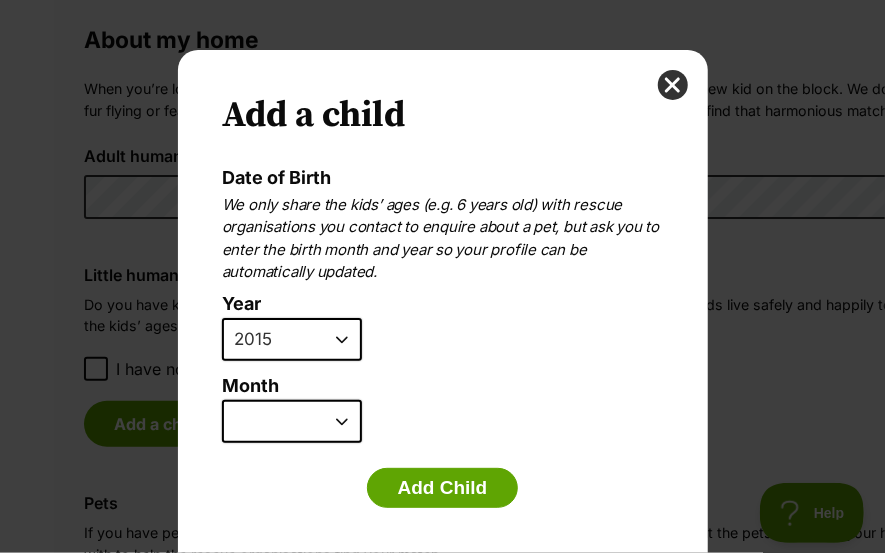 click on "January
February
March
April
May
June
July
August
September
October
November
December" at bounding box center [292, 422] 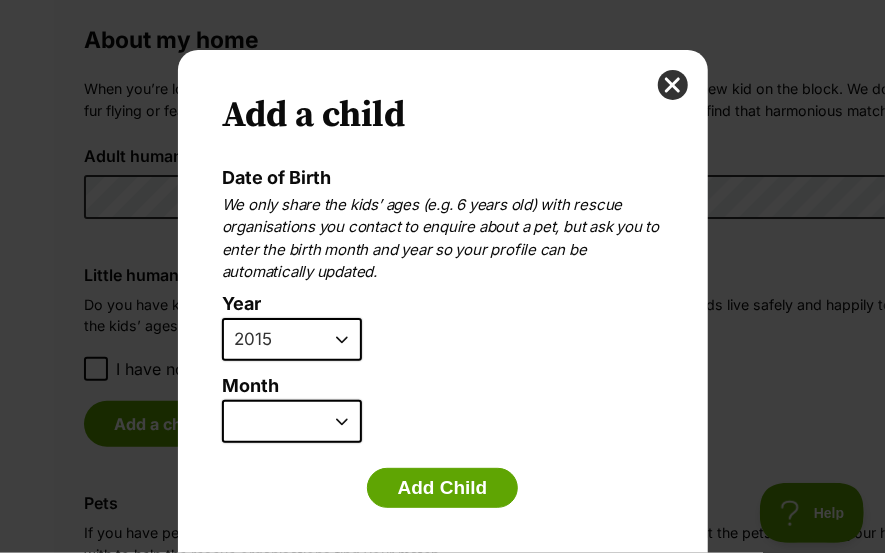 select on "11" 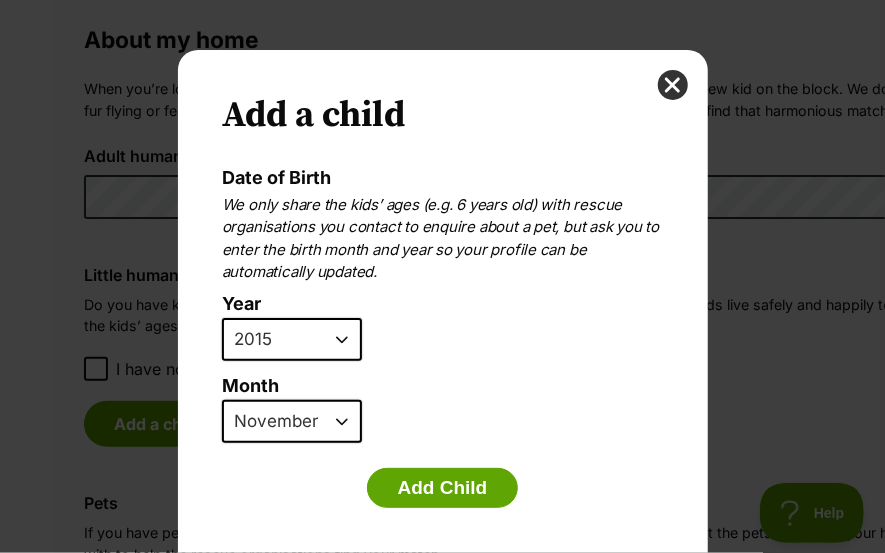 click on "January
February
March
April
May
June
July
August
September
October
November
December" at bounding box center [292, 422] 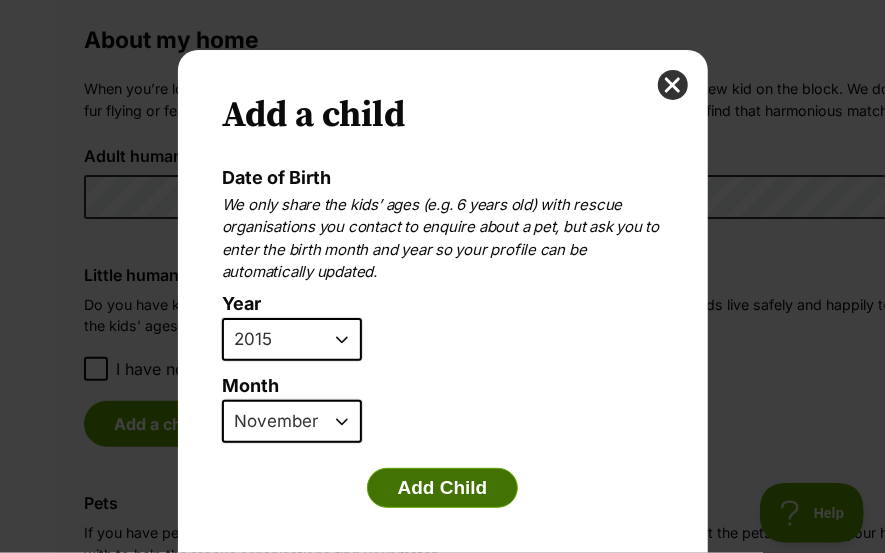 click on "Add Child" at bounding box center [443, 488] 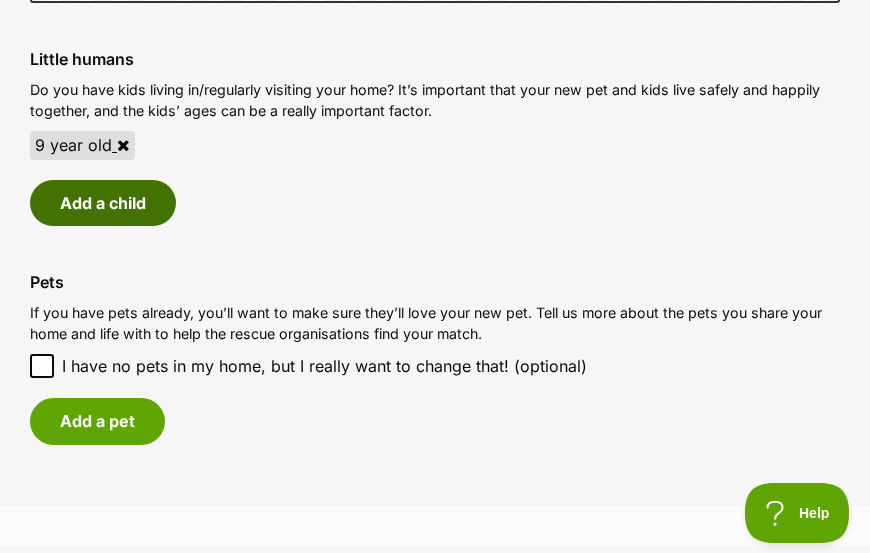 scroll, scrollTop: 2461, scrollLeft: 0, axis: vertical 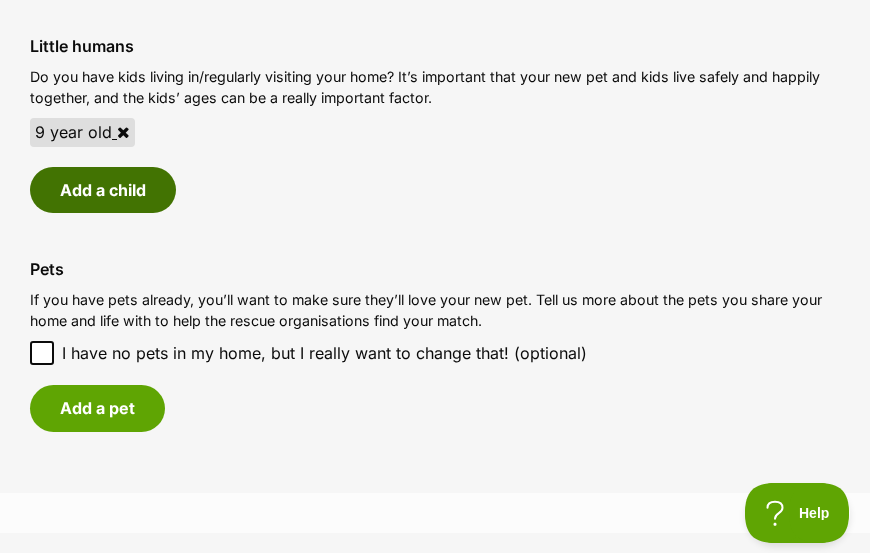 click on "Add a child" at bounding box center (103, 190) 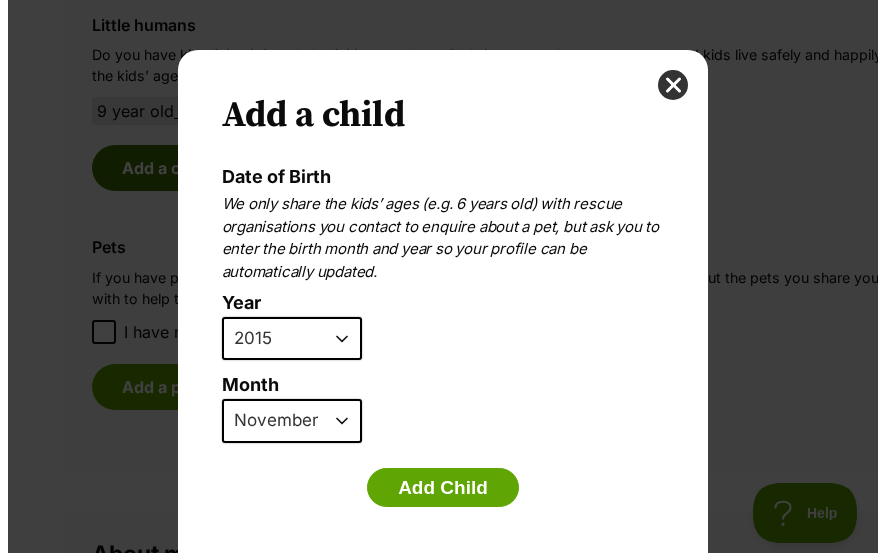 scroll, scrollTop: 0, scrollLeft: 0, axis: both 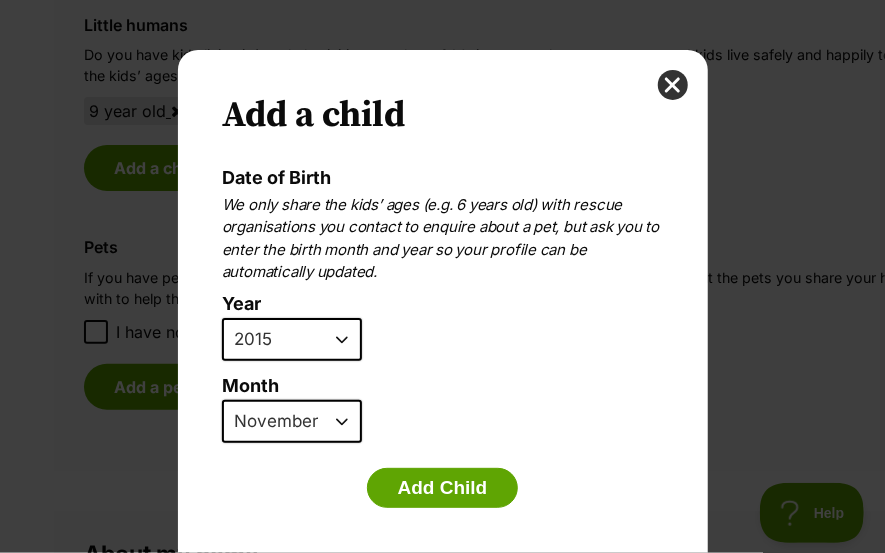 click on "2025
2024
2023
2022
2021
2020
2019
2018
2017
2016
2015
2014
2013
2012
2011
2010
2009
2008
2007" at bounding box center (292, 340) 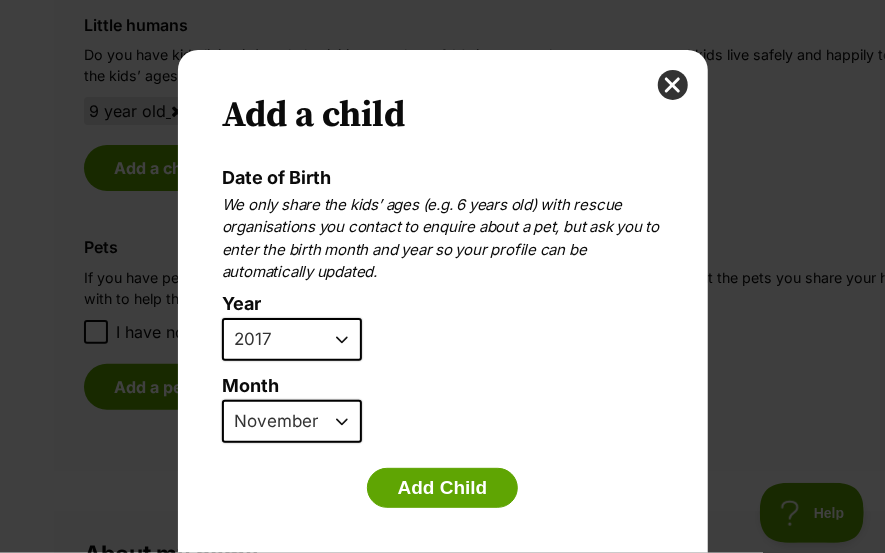 click on "2025
2024
2023
2022
2021
2020
2019
2018
2017
2016
2015
2014
2013
2012
2011
2010
2009
2008
2007" at bounding box center (292, 340) 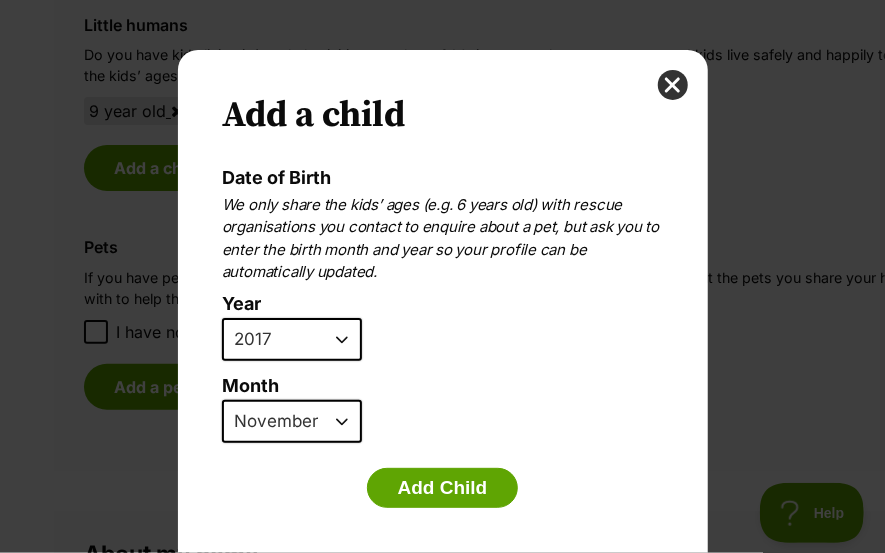 click on "January
February
March
April
May
June
July
August
September
October
November
December" at bounding box center (292, 422) 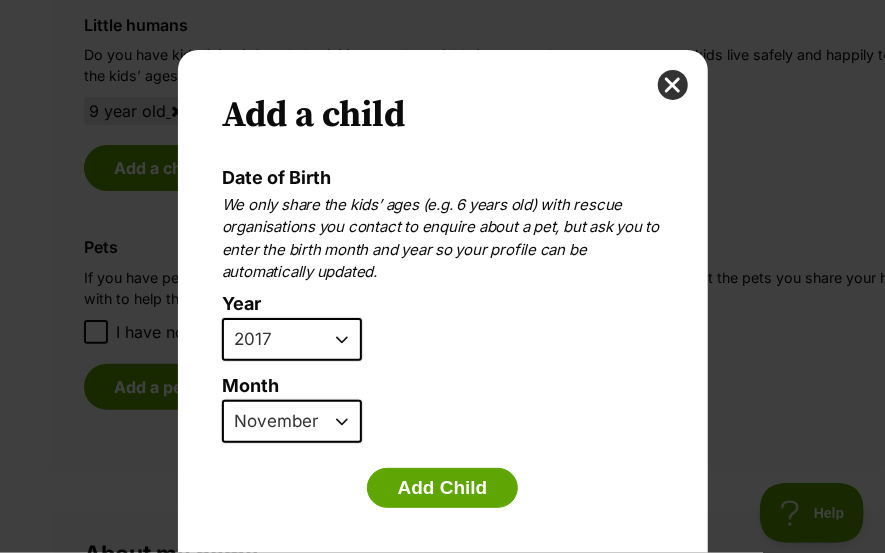 select on "9" 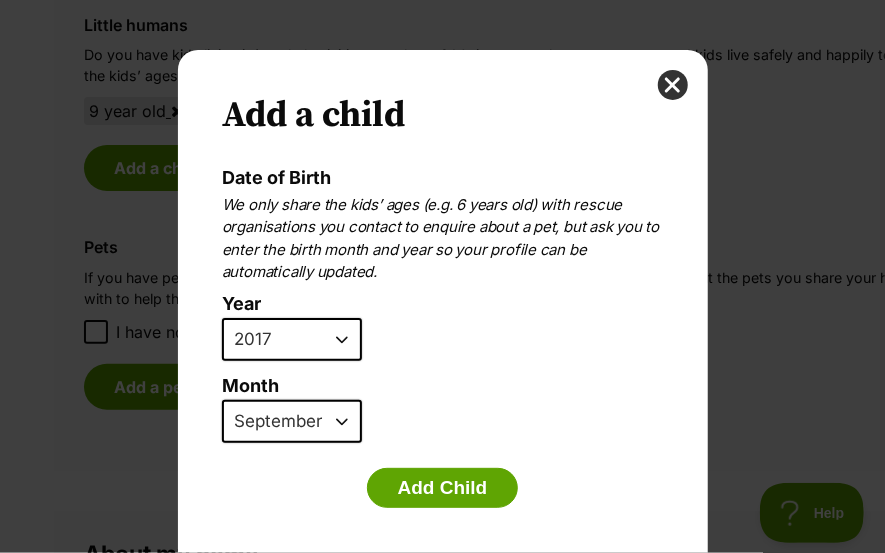 click on "January
February
March
April
May
June
July
August
September
October
November
December" at bounding box center (292, 422) 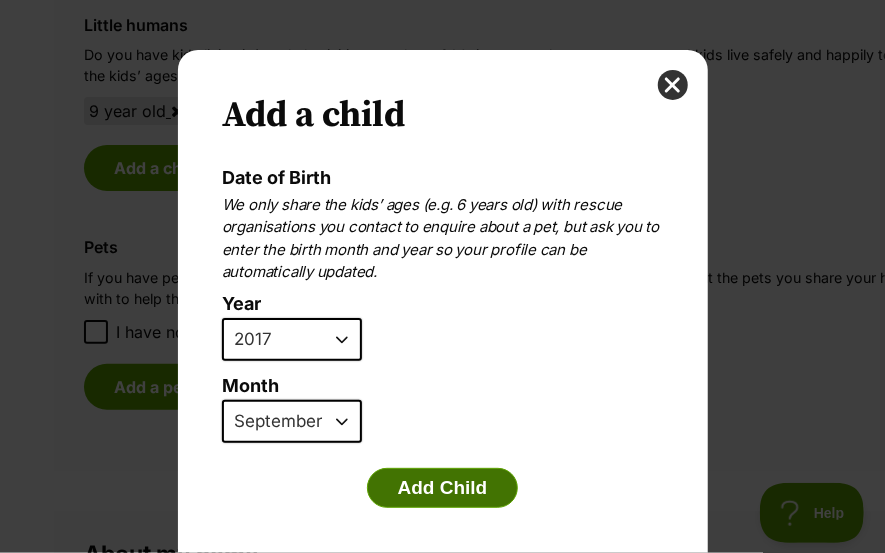 click on "Add Child" at bounding box center [443, 488] 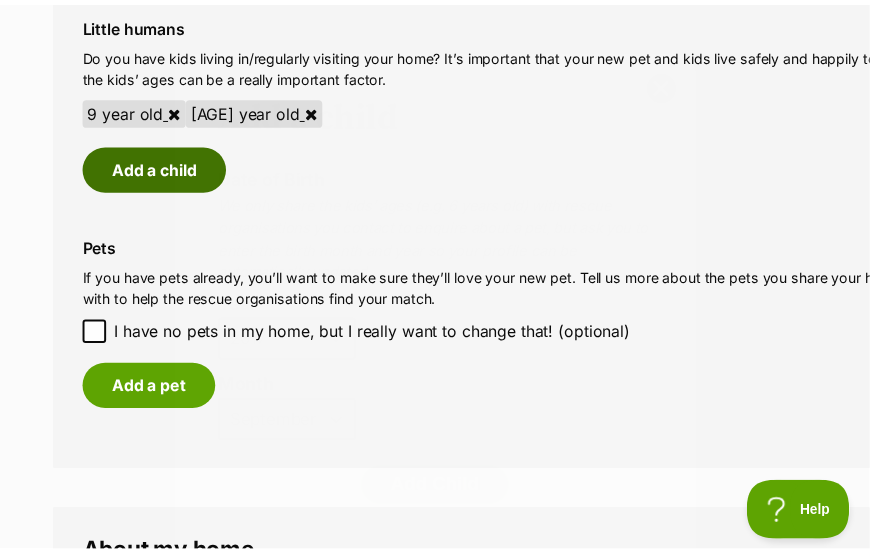 scroll, scrollTop: 2461, scrollLeft: 0, axis: vertical 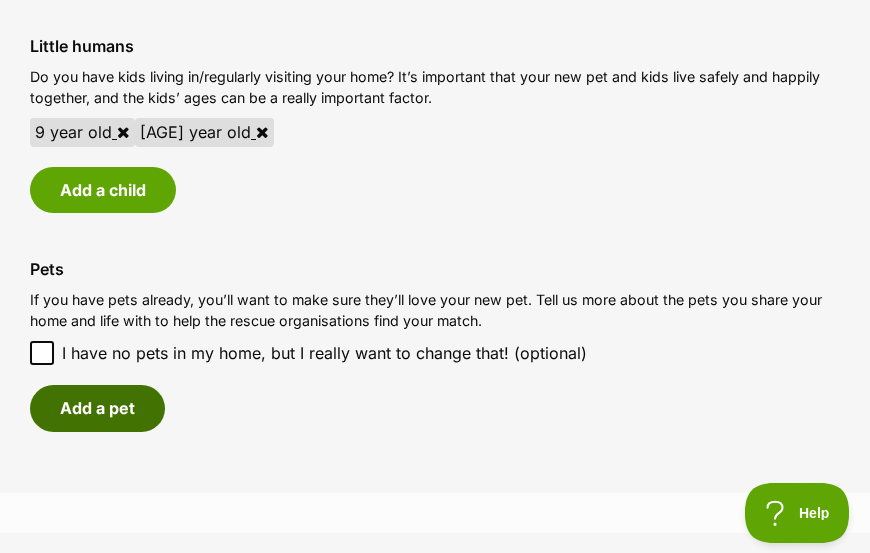 click on "Add a pet" at bounding box center (97, 408) 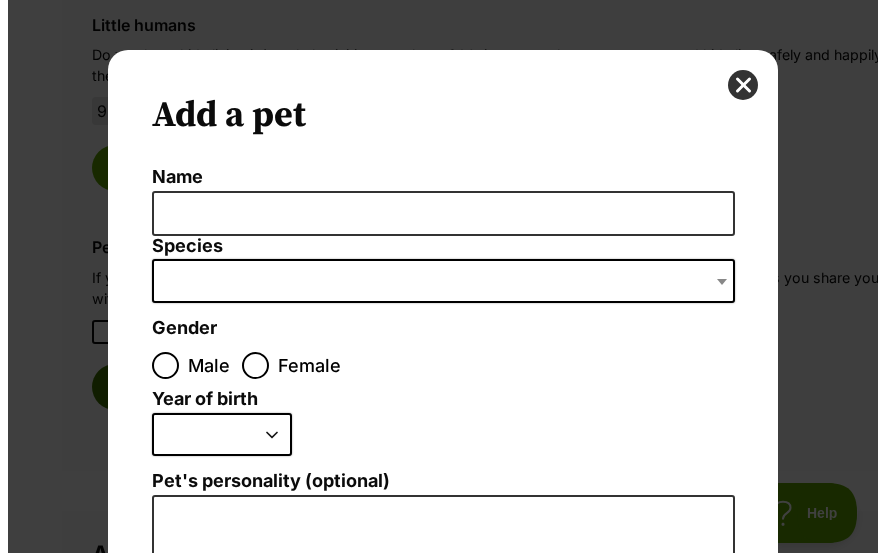 scroll, scrollTop: 0, scrollLeft: 0, axis: both 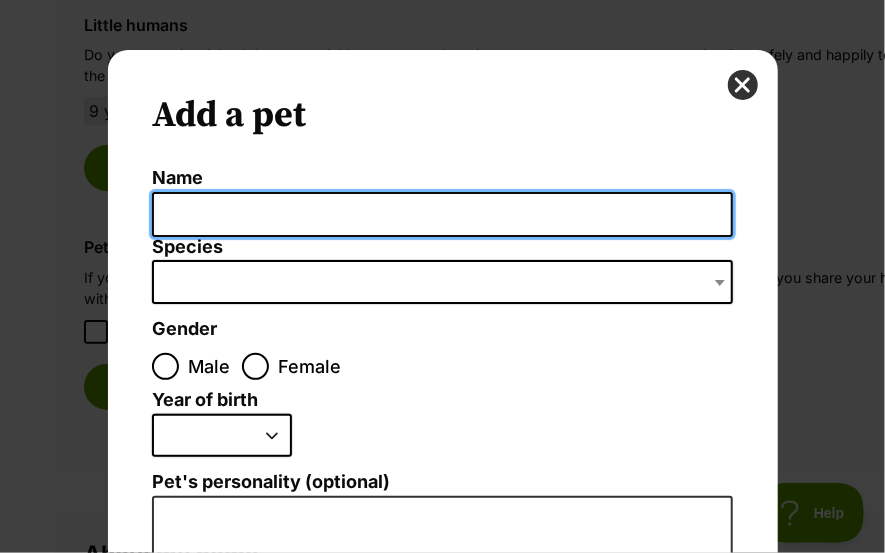 click on "Name" at bounding box center [443, 214] 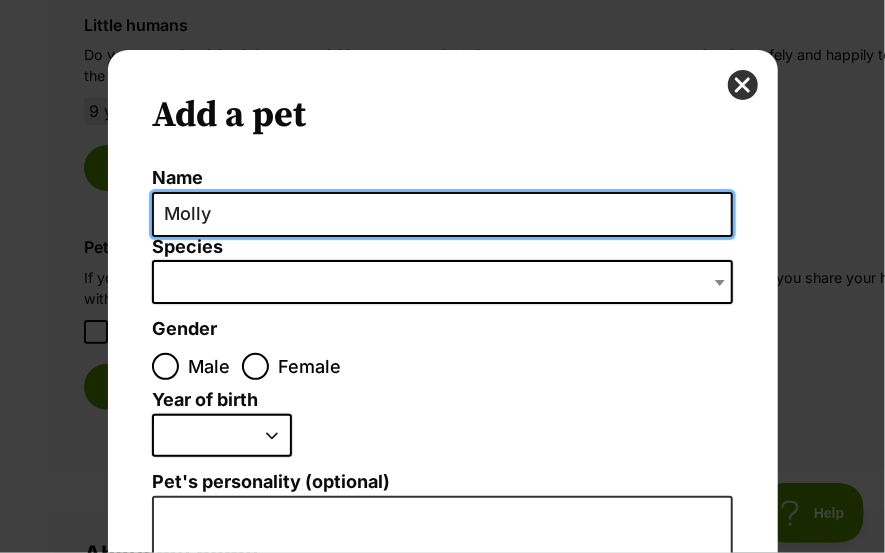 type on "Molly" 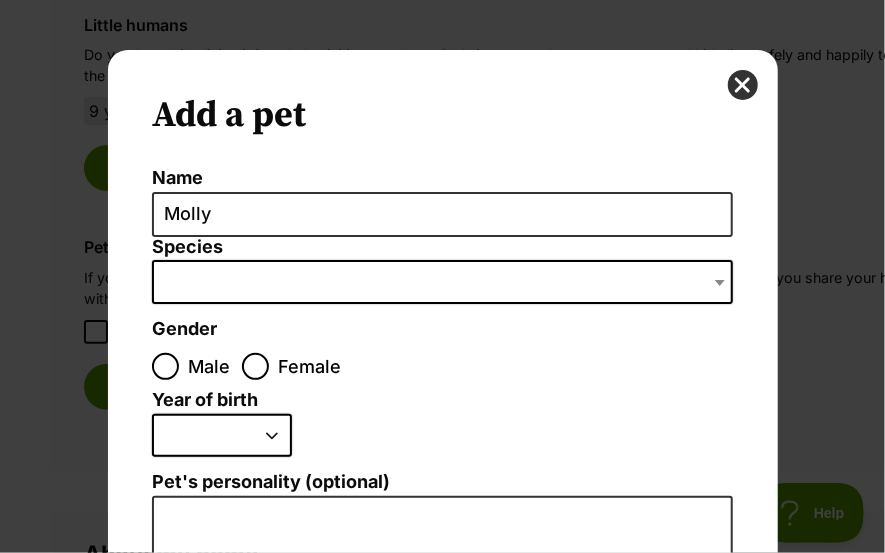 click at bounding box center (443, 282) 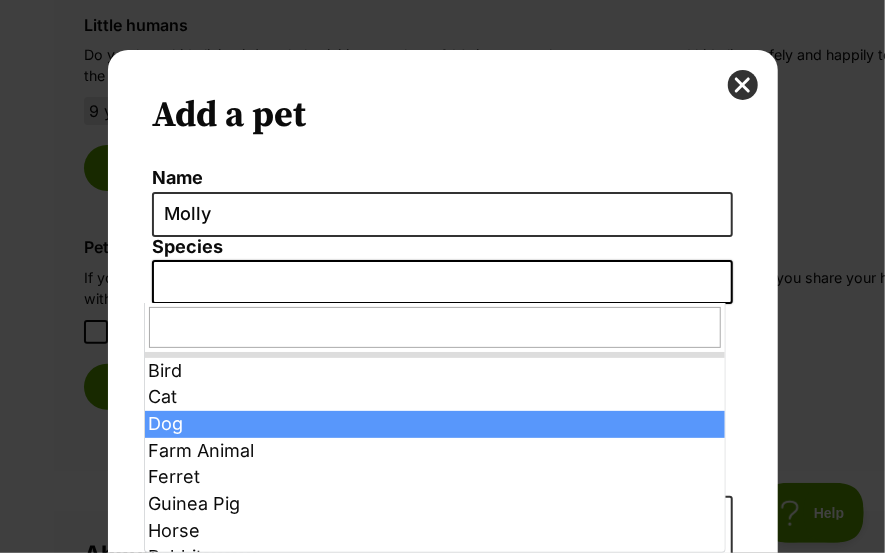 select on "1" 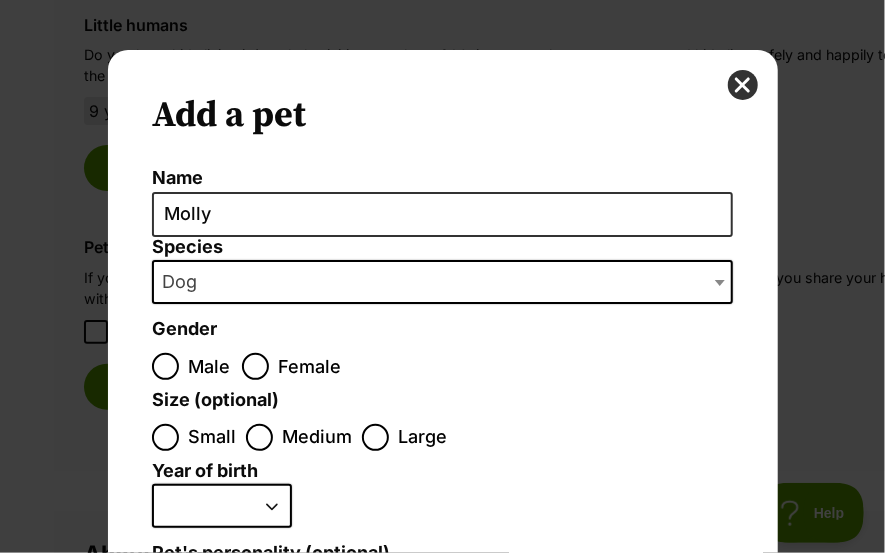 click on "Female" at bounding box center [291, 366] 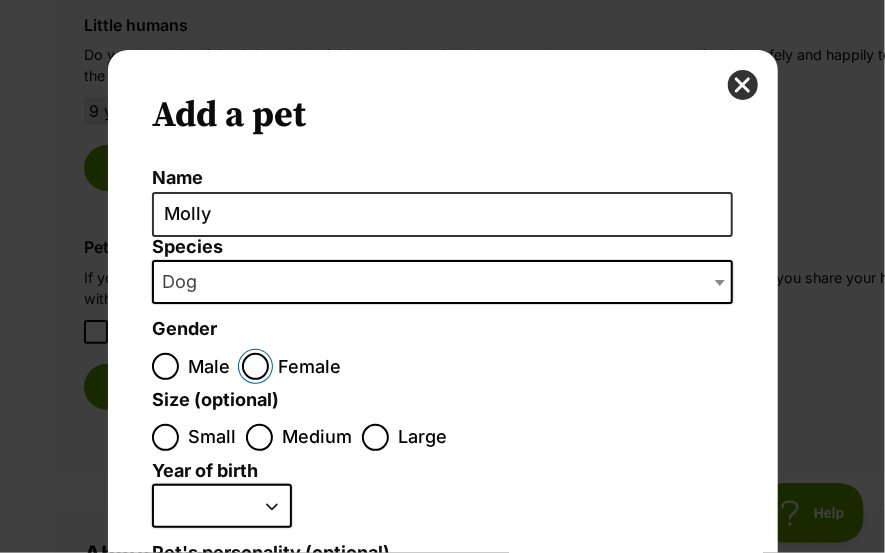 click on "Female" at bounding box center [255, 366] 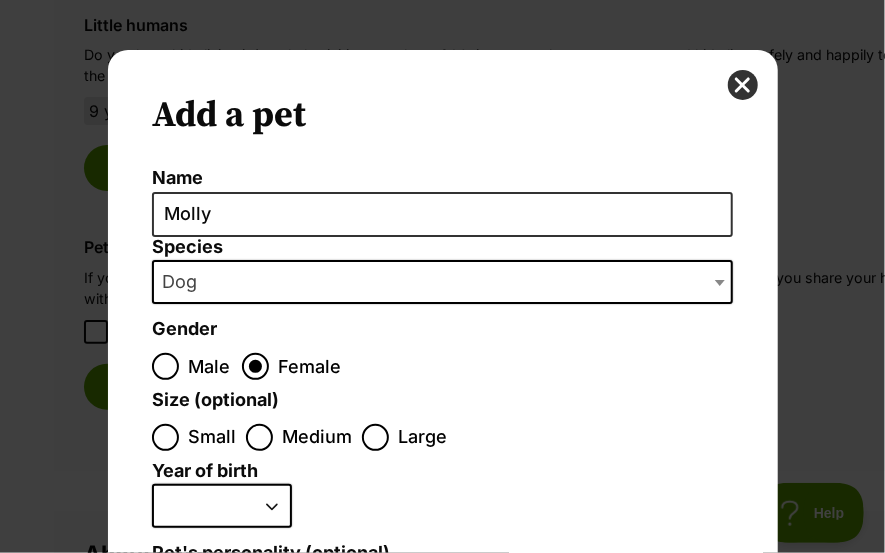 click on "Medium" at bounding box center [299, 437] 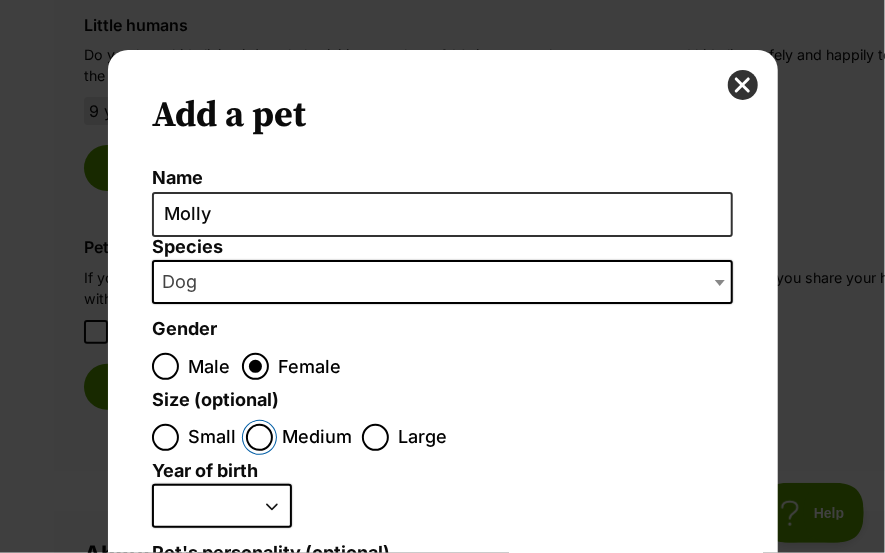click on "Medium" at bounding box center (259, 437) 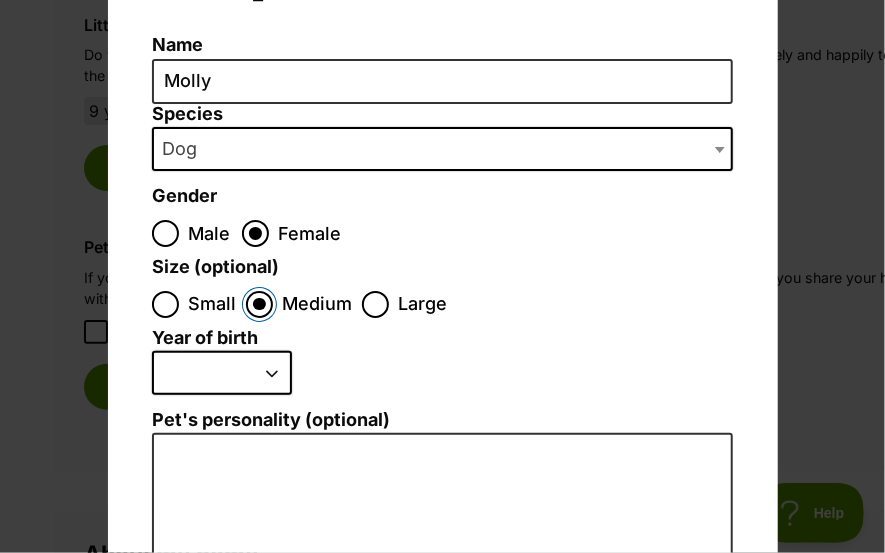 scroll, scrollTop: 134, scrollLeft: 0, axis: vertical 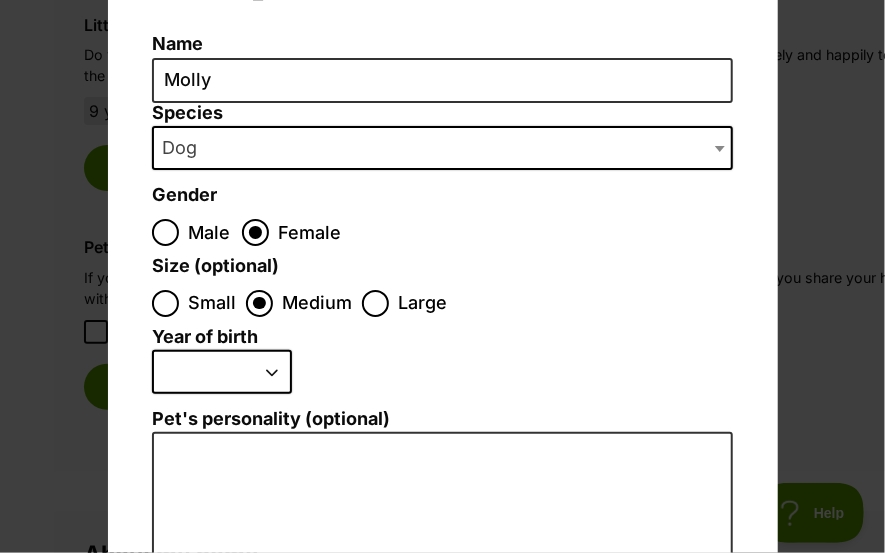 click on "2025
2024
2023
2022
2021
2020
2019
2018
2017
2016
2015
2014
2013
2012
2011
2010
2009
2008
2007
2006
2005
2004
2003
2002
2001
2000
1999
1998
1997
1996
1995" at bounding box center (222, 372) 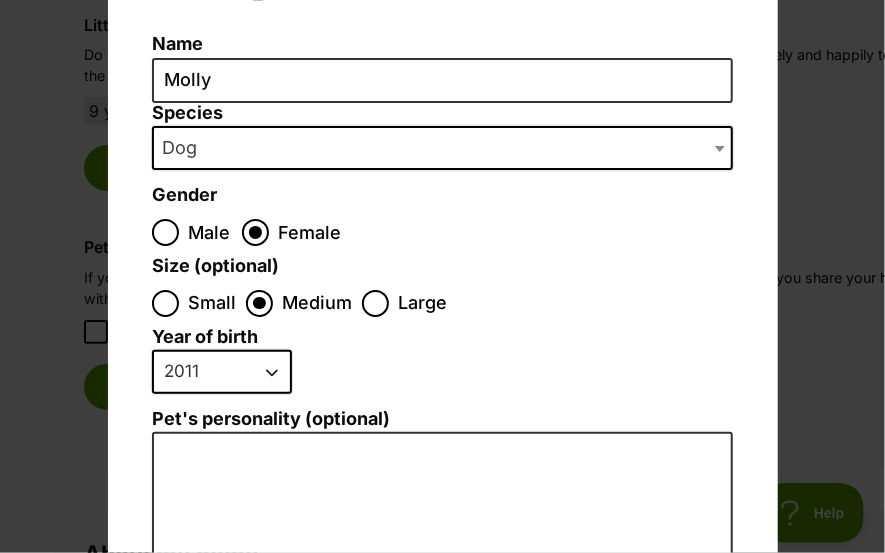 click on "2025
2024
2023
2022
2021
2020
2019
2018
2017
2016
2015
2014
2013
2012
2011
2010
2009
2008
2007
2006
2005
2004
2003
2002
2001
2000
1999
1998
1997
1996
1995" at bounding box center [222, 372] 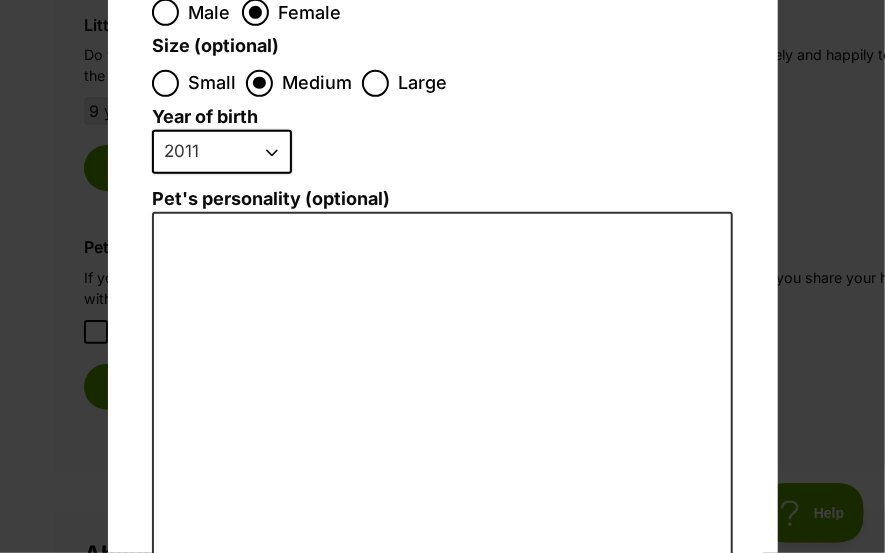 scroll, scrollTop: 356, scrollLeft: 0, axis: vertical 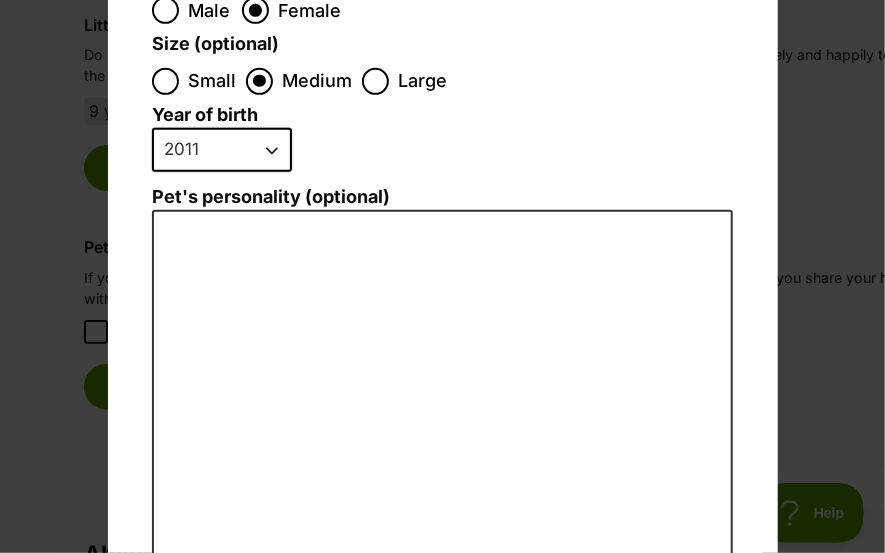 click on "2025
2024
2023
2022
2021
2020
2019
2018
2017
2016
2015
2014
2013
2012
2011
2010
2009
2008
2007
2006
2005
2004
2003
2002
2001
2000
1999
1998
1997
1996
1995" at bounding box center (222, 150) 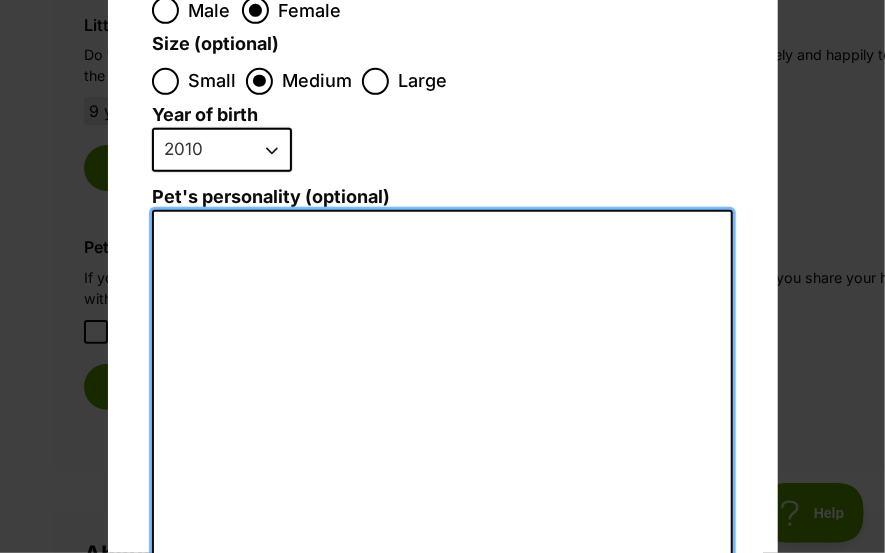 click on "Pet's personality (optional)" at bounding box center (443, 429) 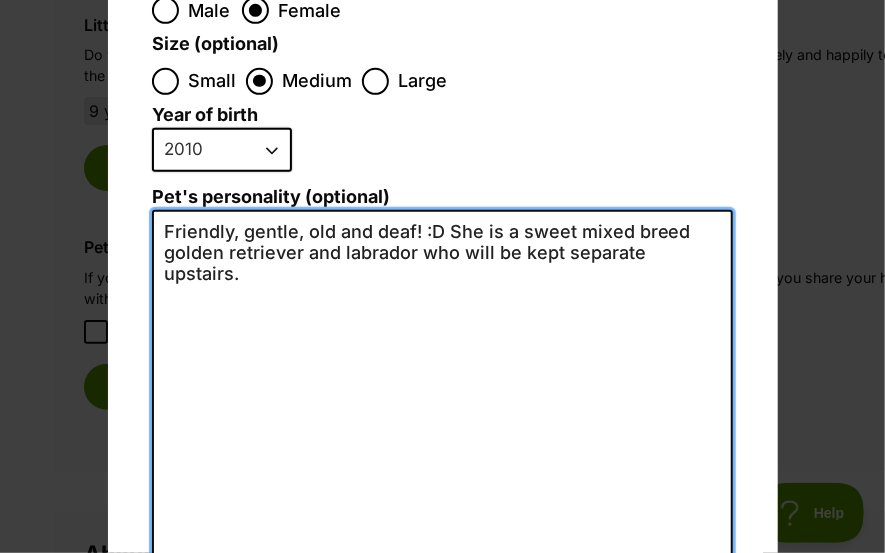 scroll, scrollTop: 574, scrollLeft: 0, axis: vertical 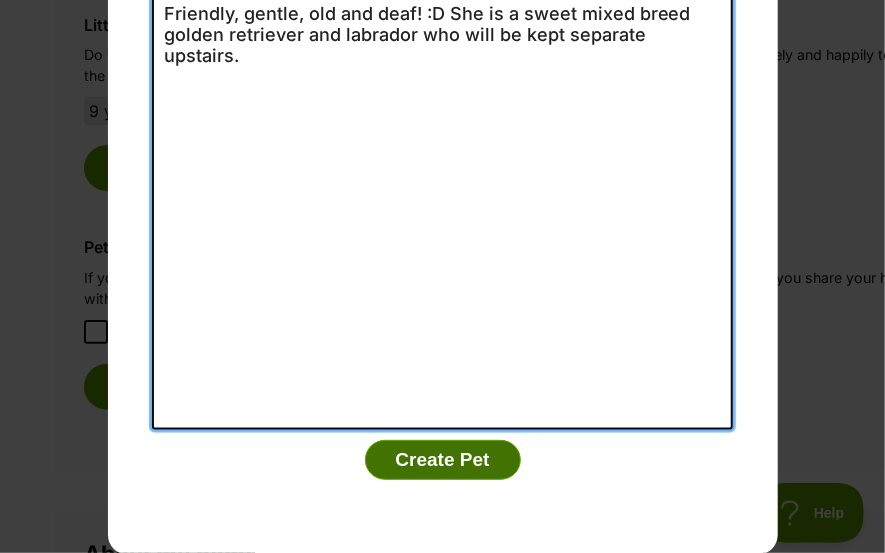 type on "Friendly, gentle, old and deaf! :D She is a sweet mixed breed golden retriever and labrador who will be kept separate upstairs." 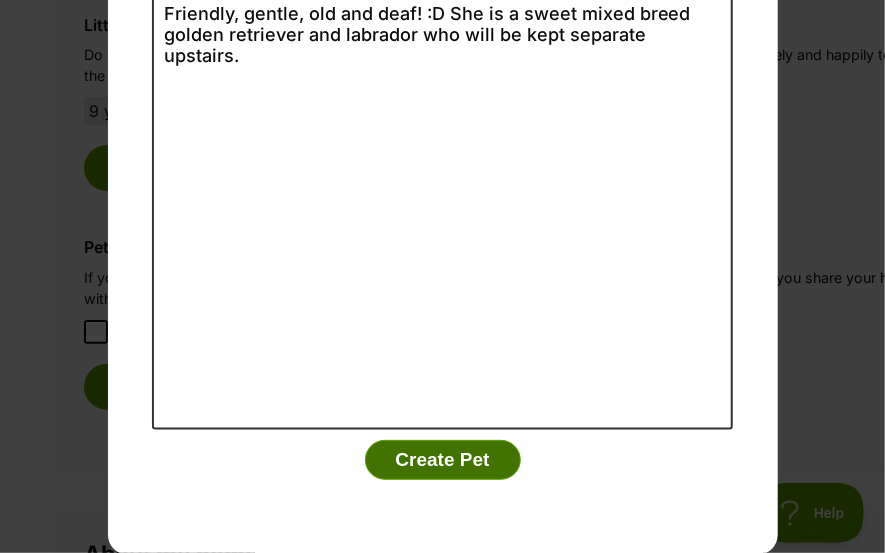 click on "Create Pet" at bounding box center (443, 460) 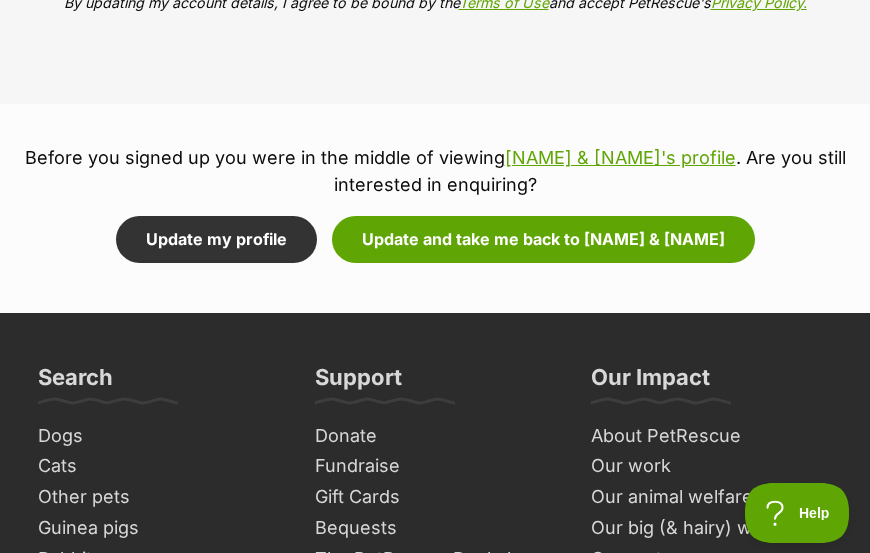 scroll, scrollTop: 3496, scrollLeft: 0, axis: vertical 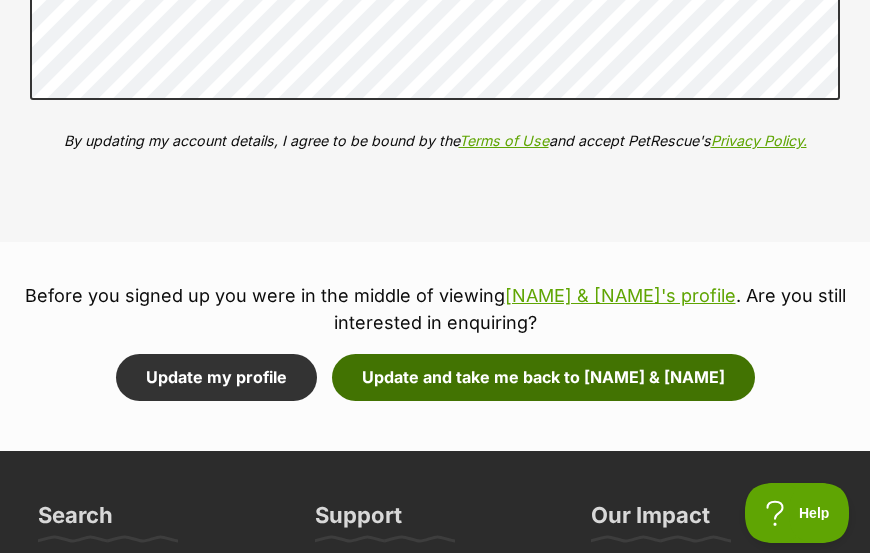 click on "Update and take me back to Tommy & Spinkles" at bounding box center [543, 377] 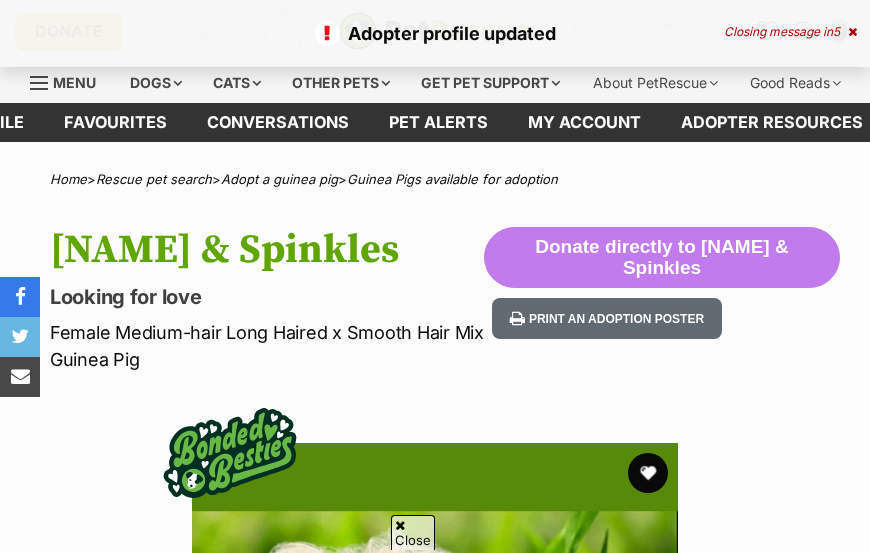 scroll, scrollTop: 966, scrollLeft: 0, axis: vertical 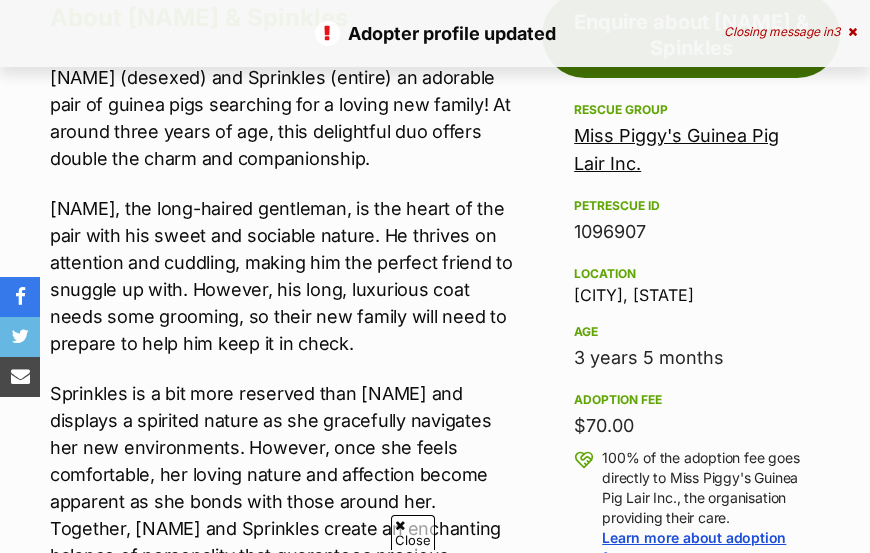 click on "Adoption information
I've been adopted!
This pet is no longer available
On Hold
Enquire about [NAME] & Spinkles
Find available pets like this!
Rescue group
Miss Piggy's Guinea Pig Lair Inc.
PetRescue ID
1096907
Location
[CITY], [STATE]
Age
3 years 5 months
Adoption fee
$70.00
100% of the adoption fee goes directly to Miss Piggy's Guinea Pig Lair Inc., the organisation providing their care.
Learn more about adoption fees .
Last updated
11 Jul, 2025
Pre-adoption checks
Desexed
Interstate adoption (QLD only)" at bounding box center (691, 378) 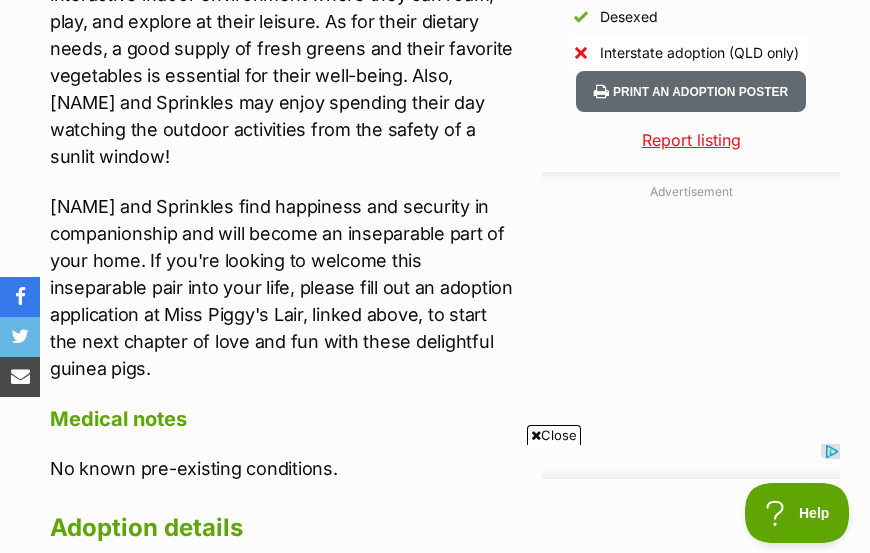 scroll, scrollTop: 1691, scrollLeft: 0, axis: vertical 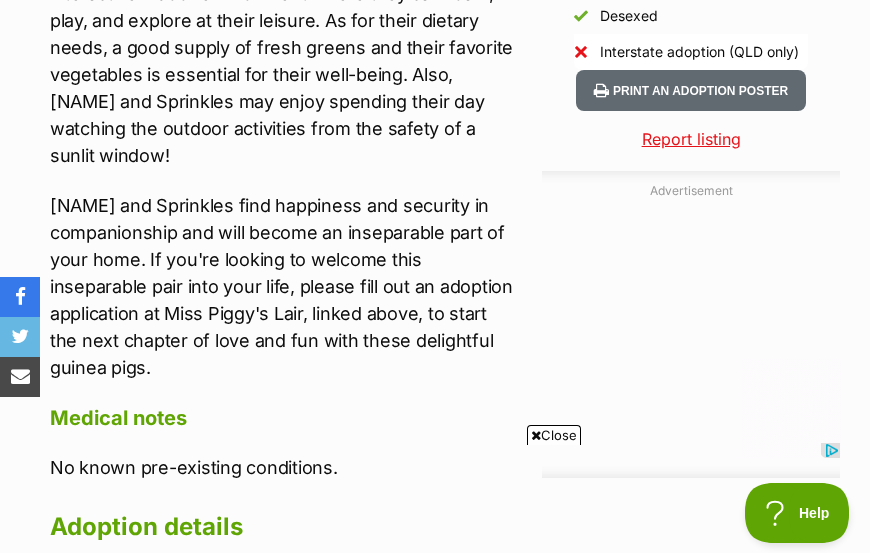 click on "[NAME] and Sprinkles find happiness and security in companionship and will become an inseparable part of your home. If you're looking to welcome this inseparable pair into your life, please fill out an adoption application at Miss Piggy's Lair, linked above, to start the next chapter of love and fun with these delightful guinea pigs." at bounding box center [283, 286] 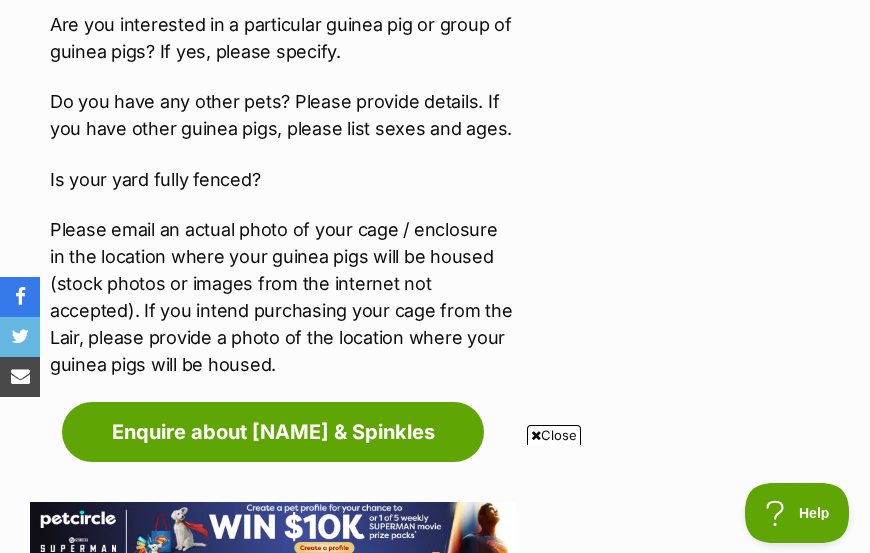 scroll, scrollTop: 3162, scrollLeft: 0, axis: vertical 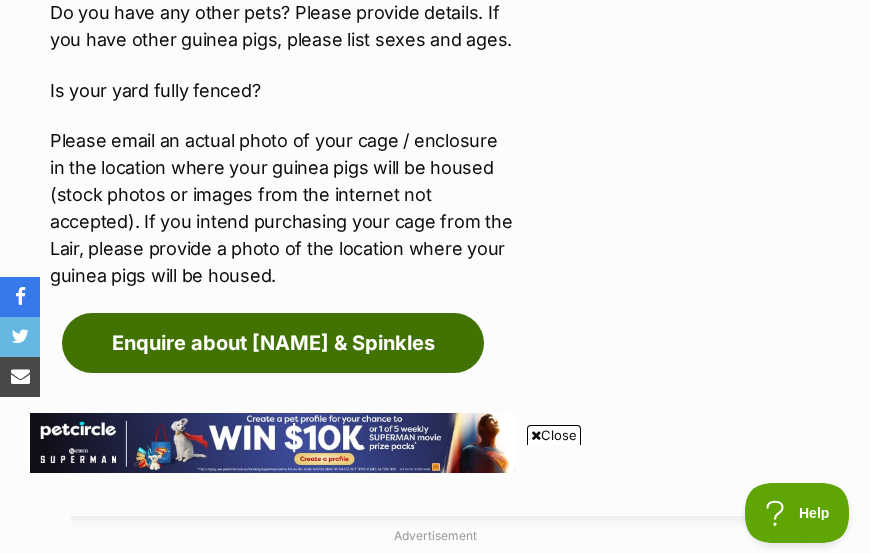click on "Enquire about [NAME] & Spinkles" at bounding box center [273, 343] 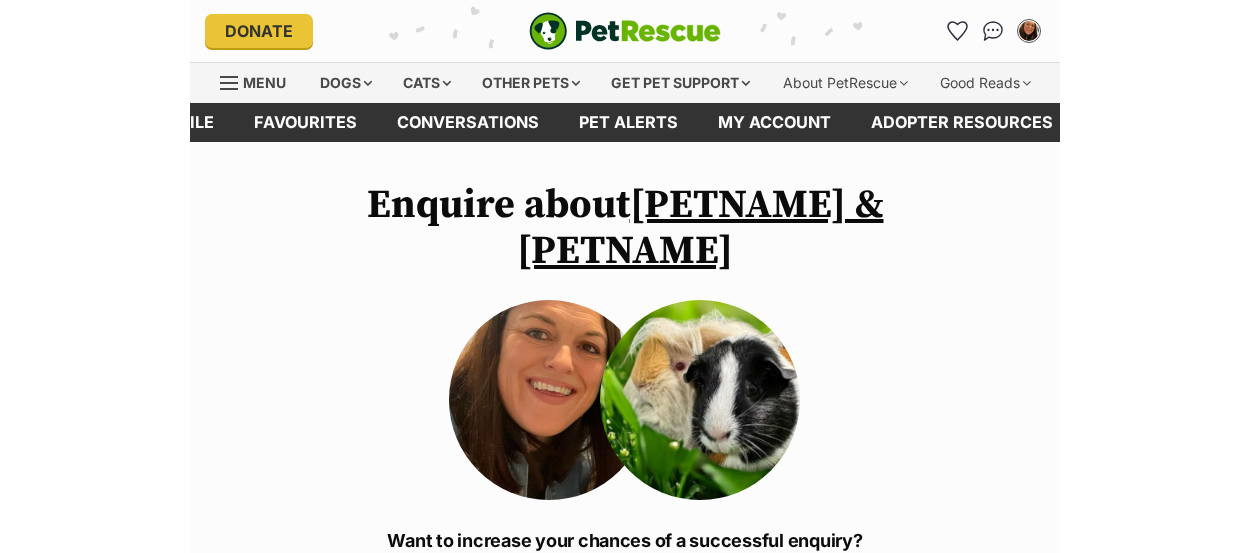 scroll, scrollTop: 0, scrollLeft: 0, axis: both 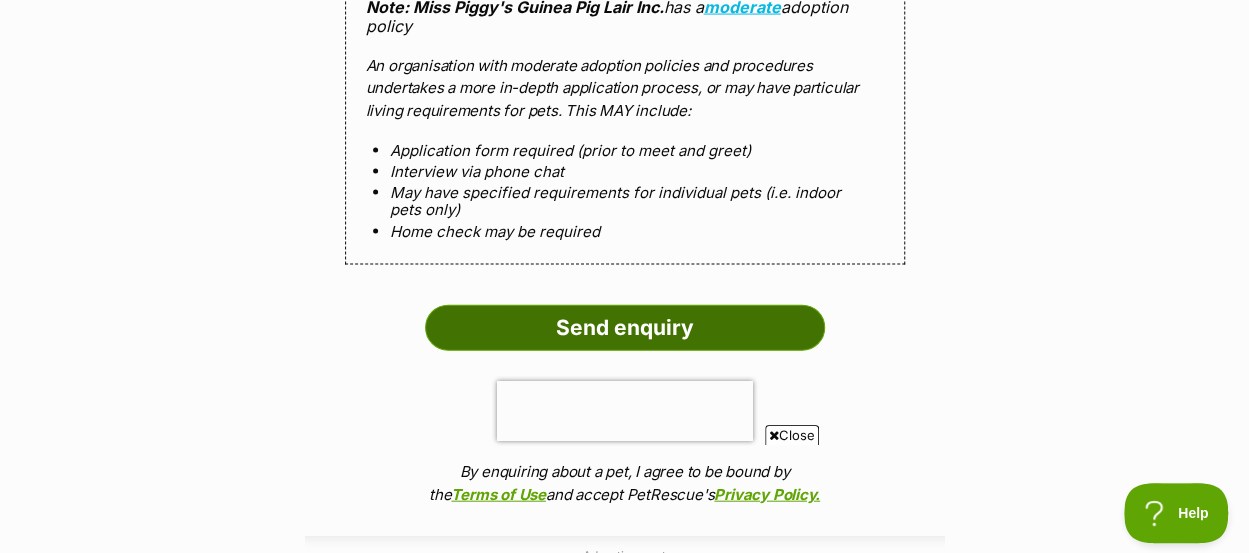 click on "Send enquiry" at bounding box center (625, 328) 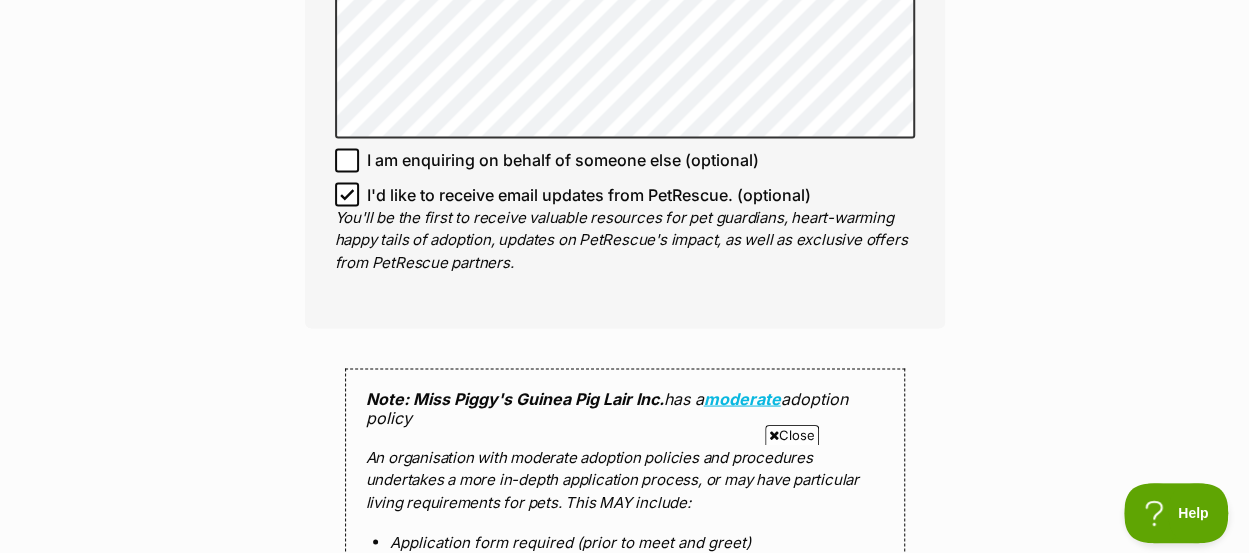 scroll, scrollTop: 1723, scrollLeft: 0, axis: vertical 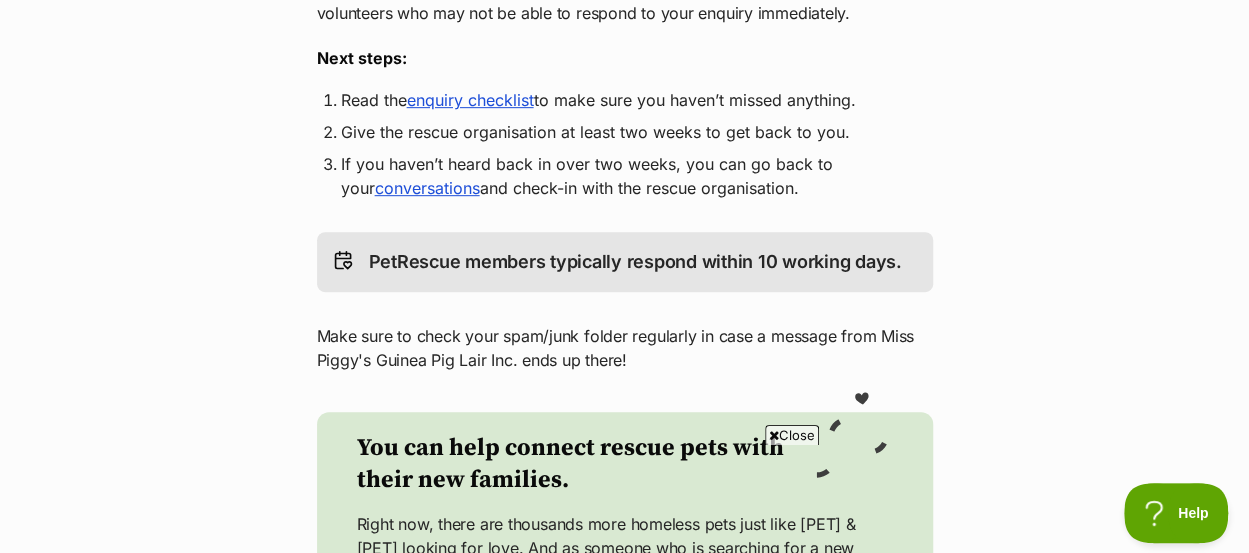 click on "enquiry checklist" at bounding box center [470, 100] 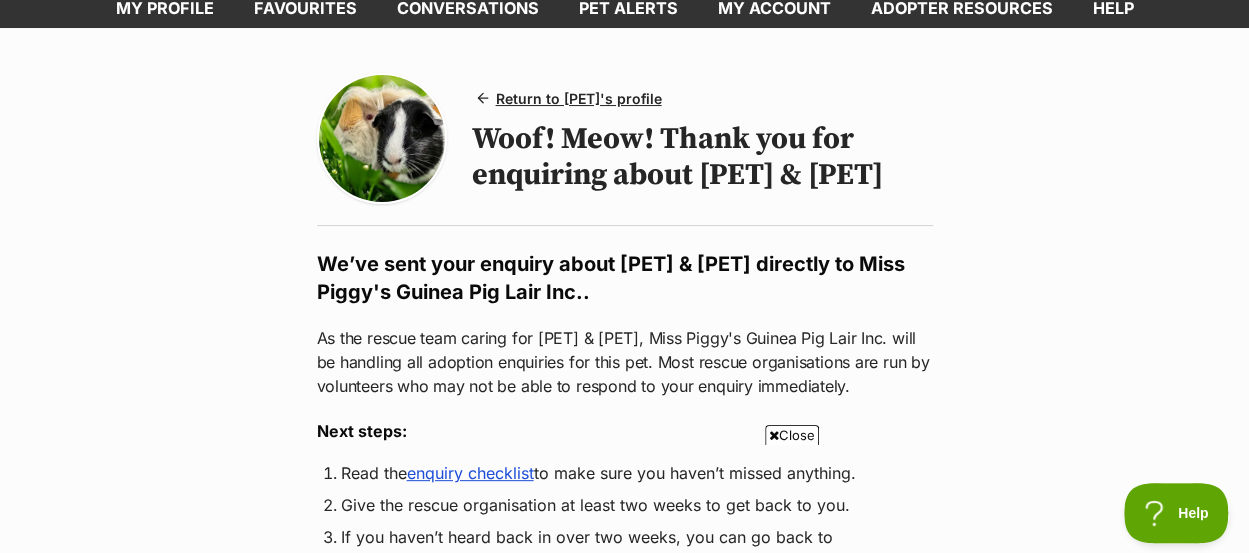 scroll, scrollTop: 0, scrollLeft: 0, axis: both 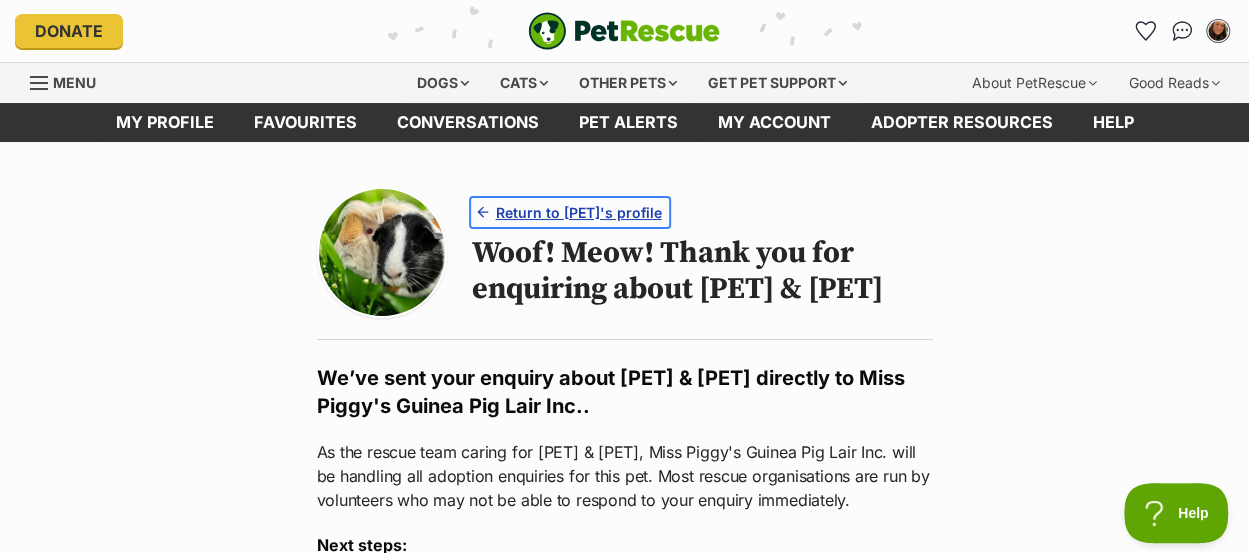 click on "Return to [PET]'s profile" at bounding box center (578, 212) 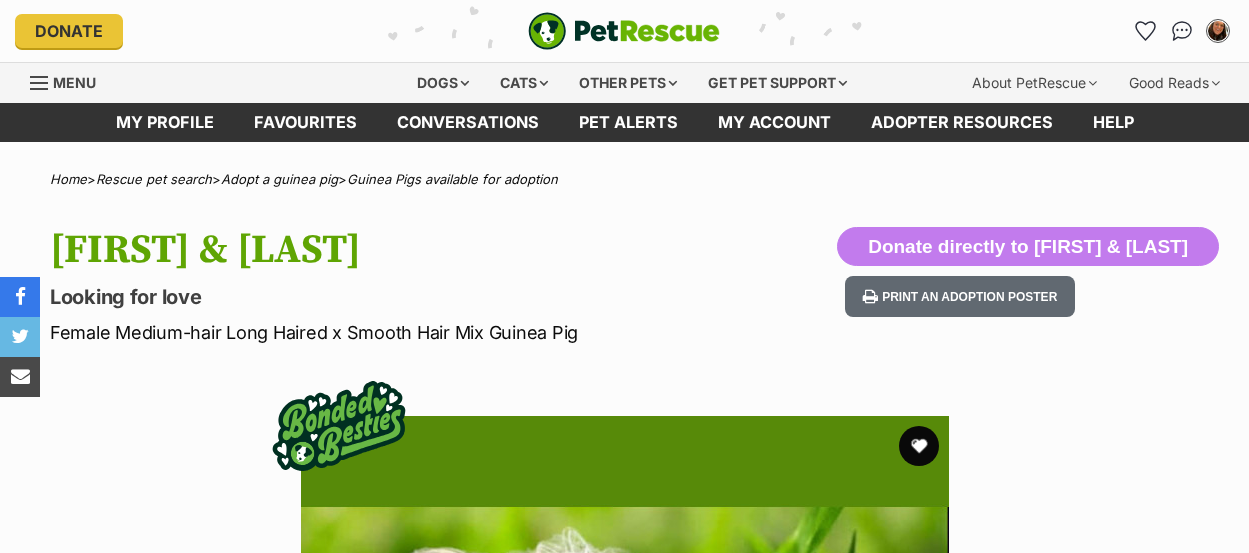 scroll, scrollTop: 201, scrollLeft: 0, axis: vertical 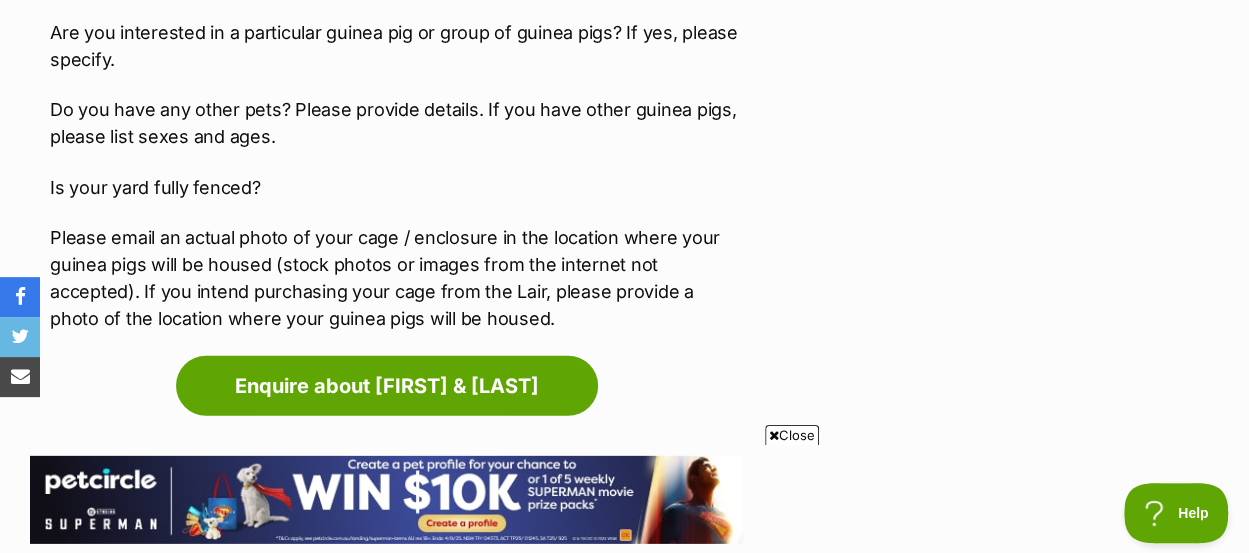 click on "Please email an actual photo of your cage / enclosure in the location where your guinea pigs will be housed (stock photos or images from the internet not accepted). If you intend purchasing your cage from the Lair, please provide a photo of the location where your guinea pigs will be housed." at bounding box center (396, 278) 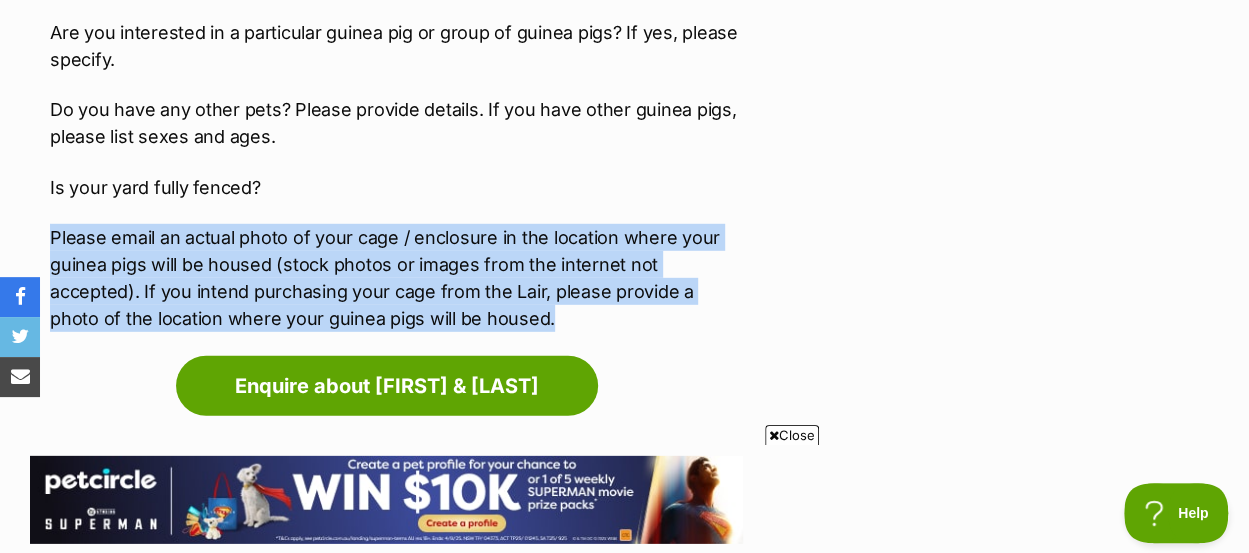 drag, startPoint x: 453, startPoint y: 340, endPoint x: 303, endPoint y: 213, distance: 196.54262 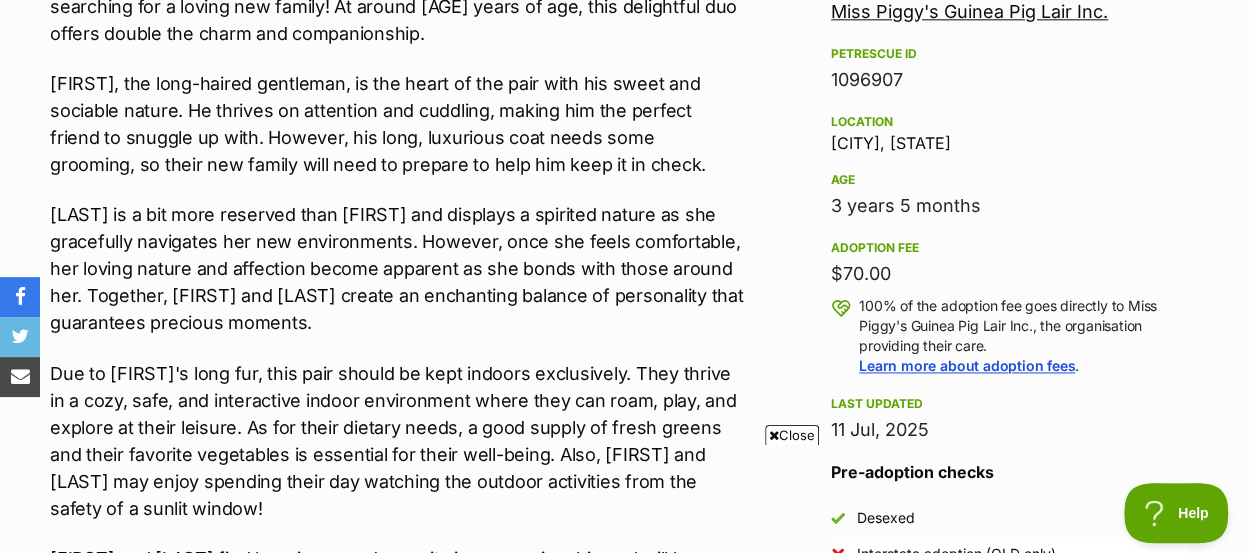 scroll, scrollTop: 1144, scrollLeft: 0, axis: vertical 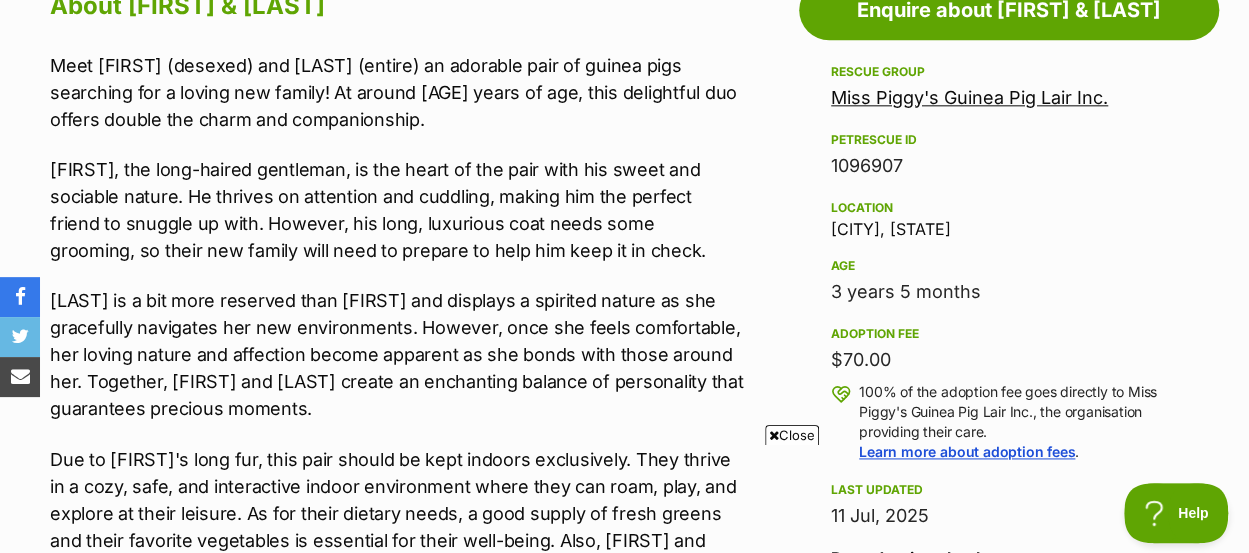 click on "Miss Piggy's Guinea Pig Lair Inc." at bounding box center [969, 97] 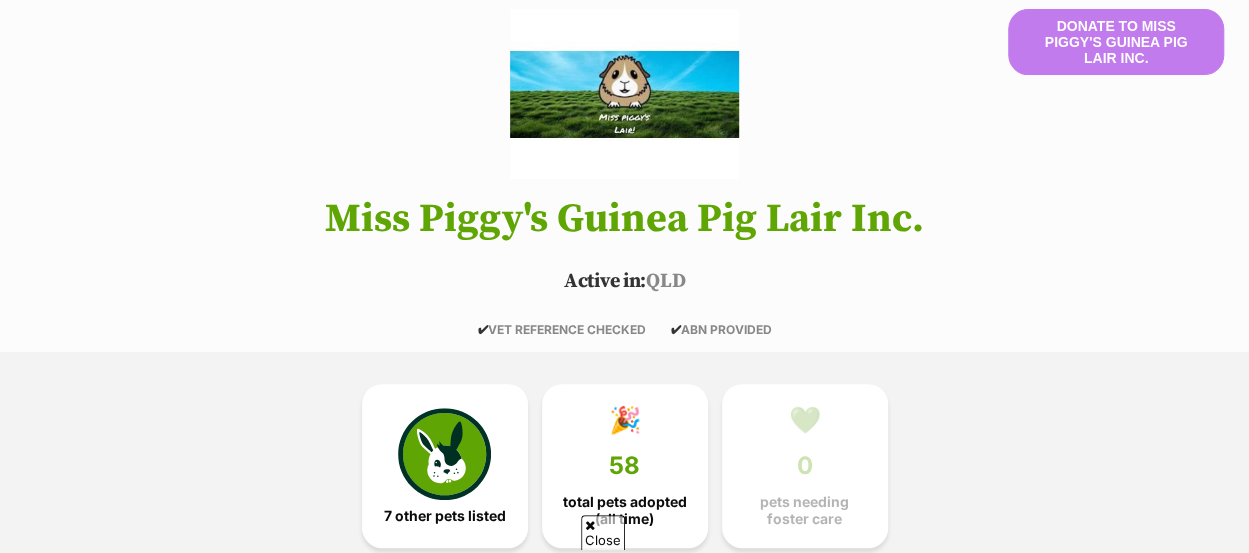 scroll, scrollTop: 0, scrollLeft: 0, axis: both 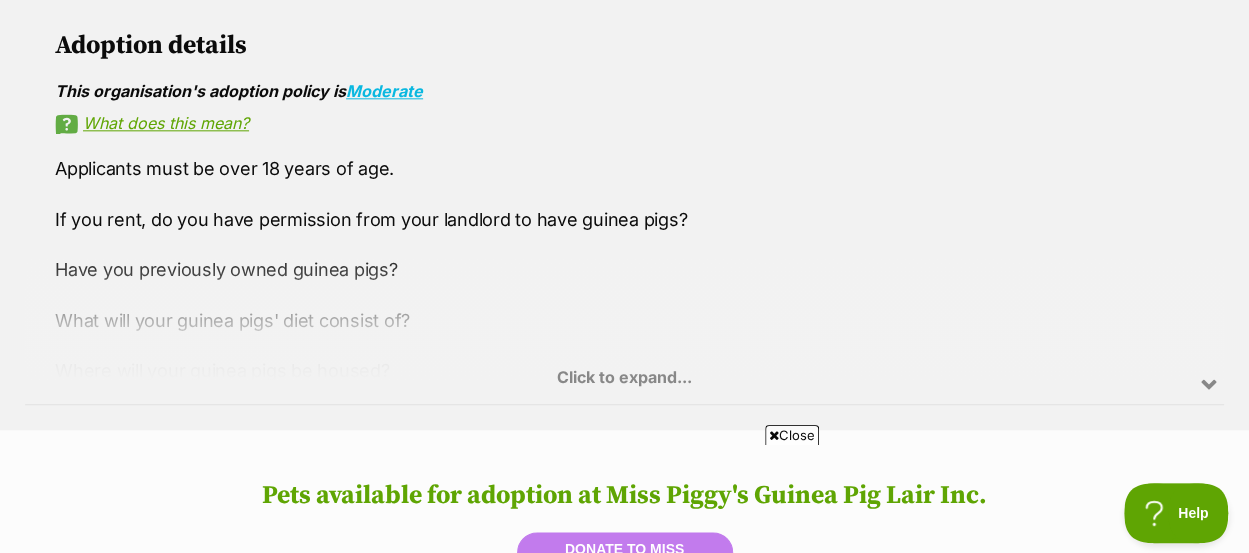 click on "Click to expand..." at bounding box center [624, 326] 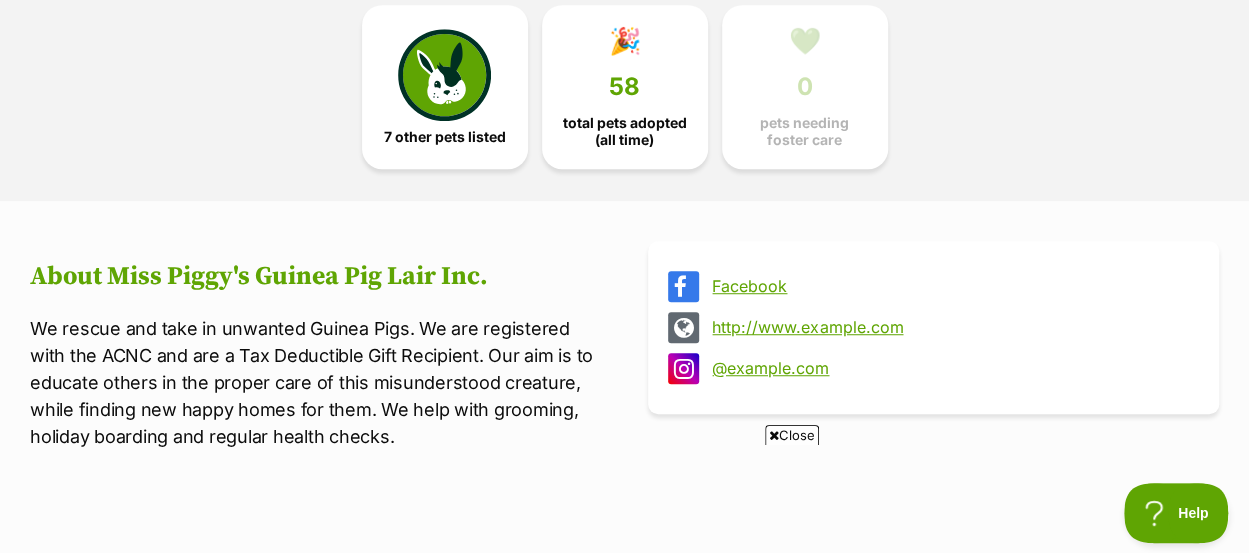 scroll, scrollTop: 553, scrollLeft: 0, axis: vertical 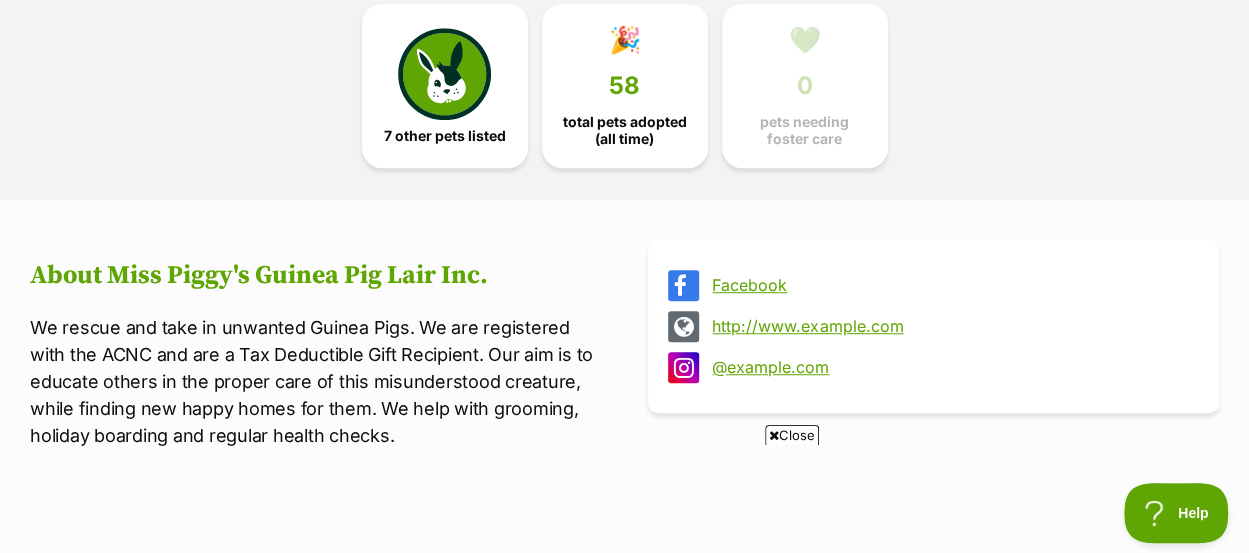 click on "http://www.example.com" at bounding box center (933, 326) 